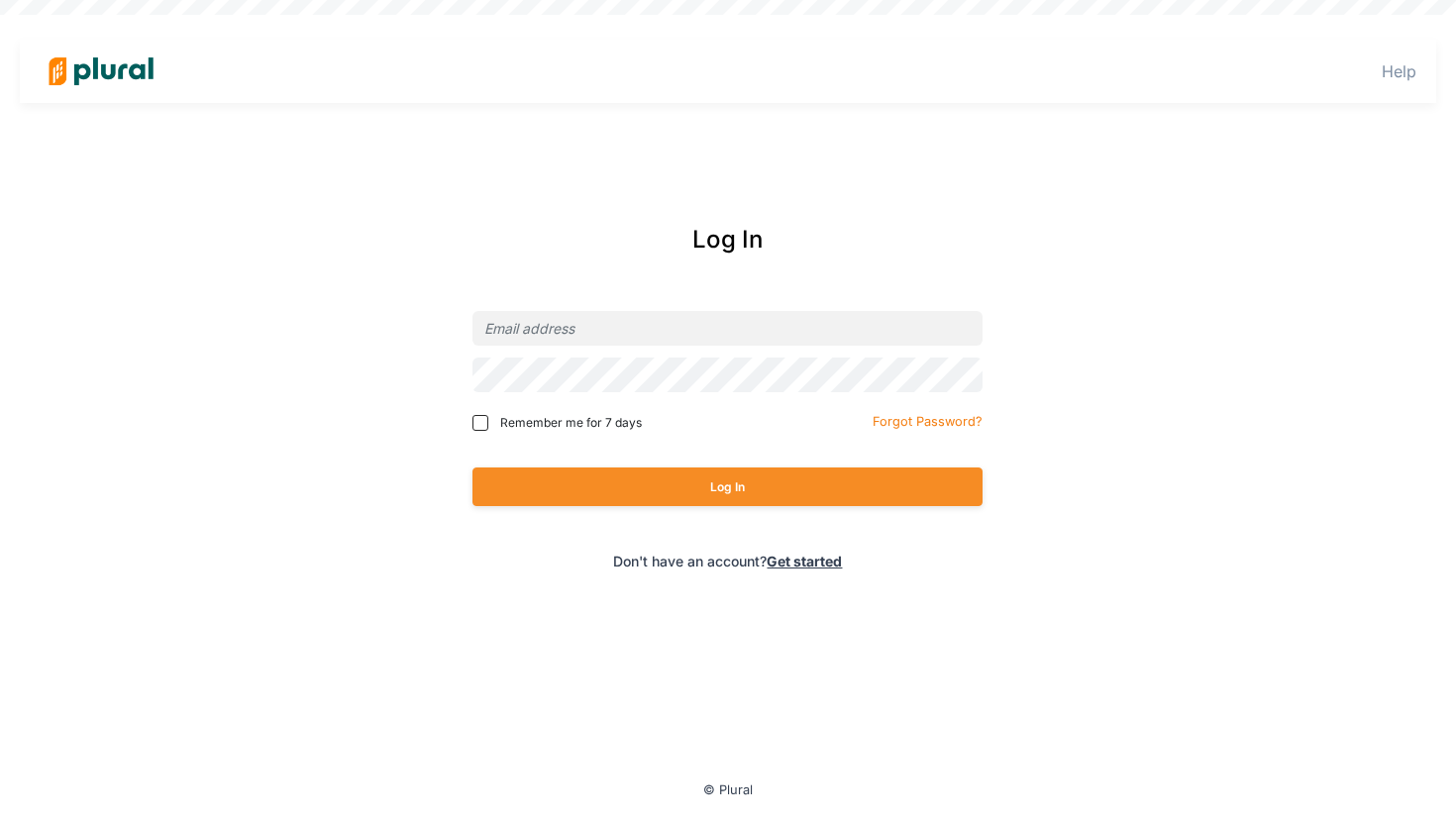 scroll, scrollTop: 0, scrollLeft: 0, axis: both 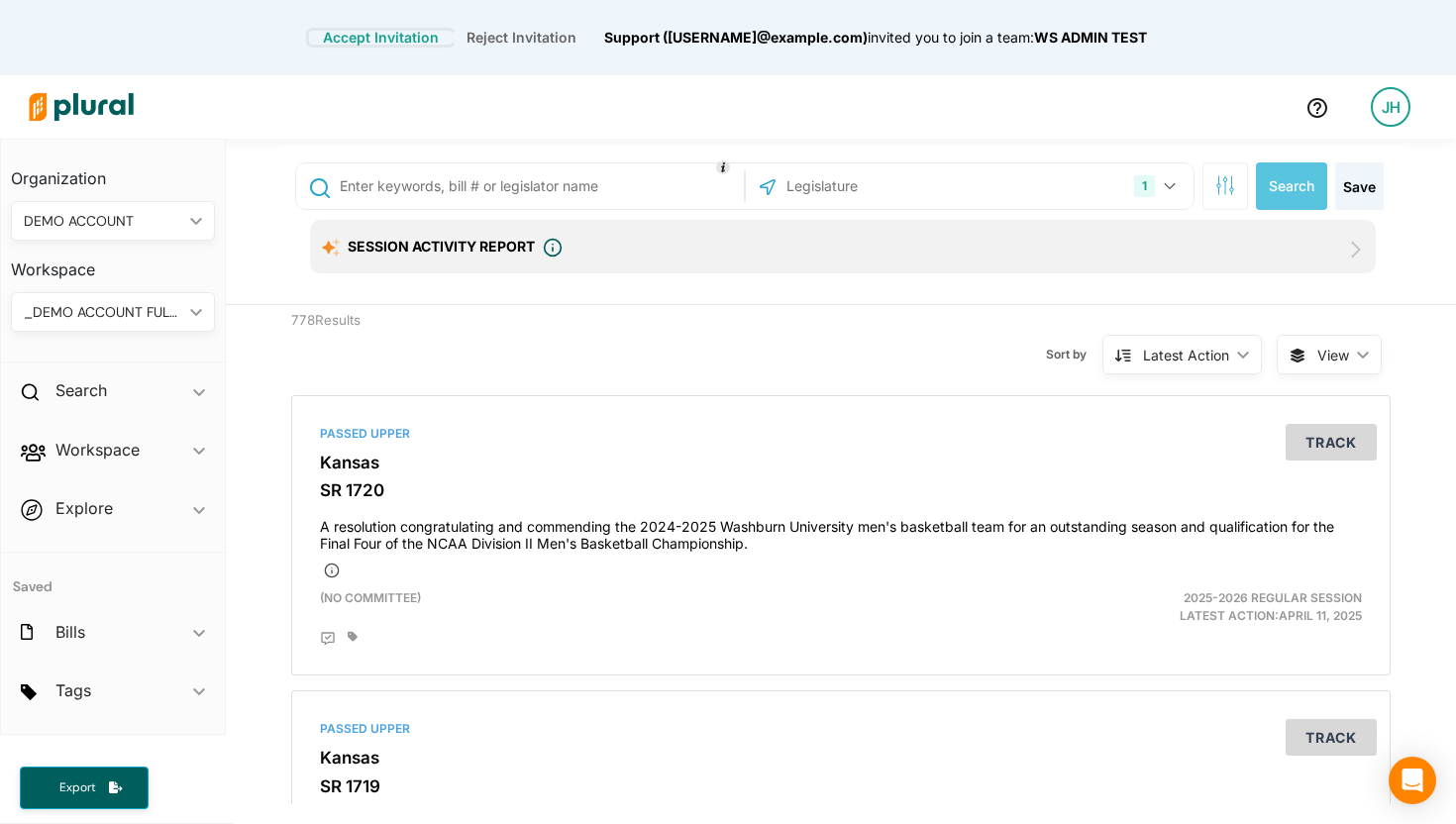 click on "Accept Invitation" at bounding box center (380, 38) 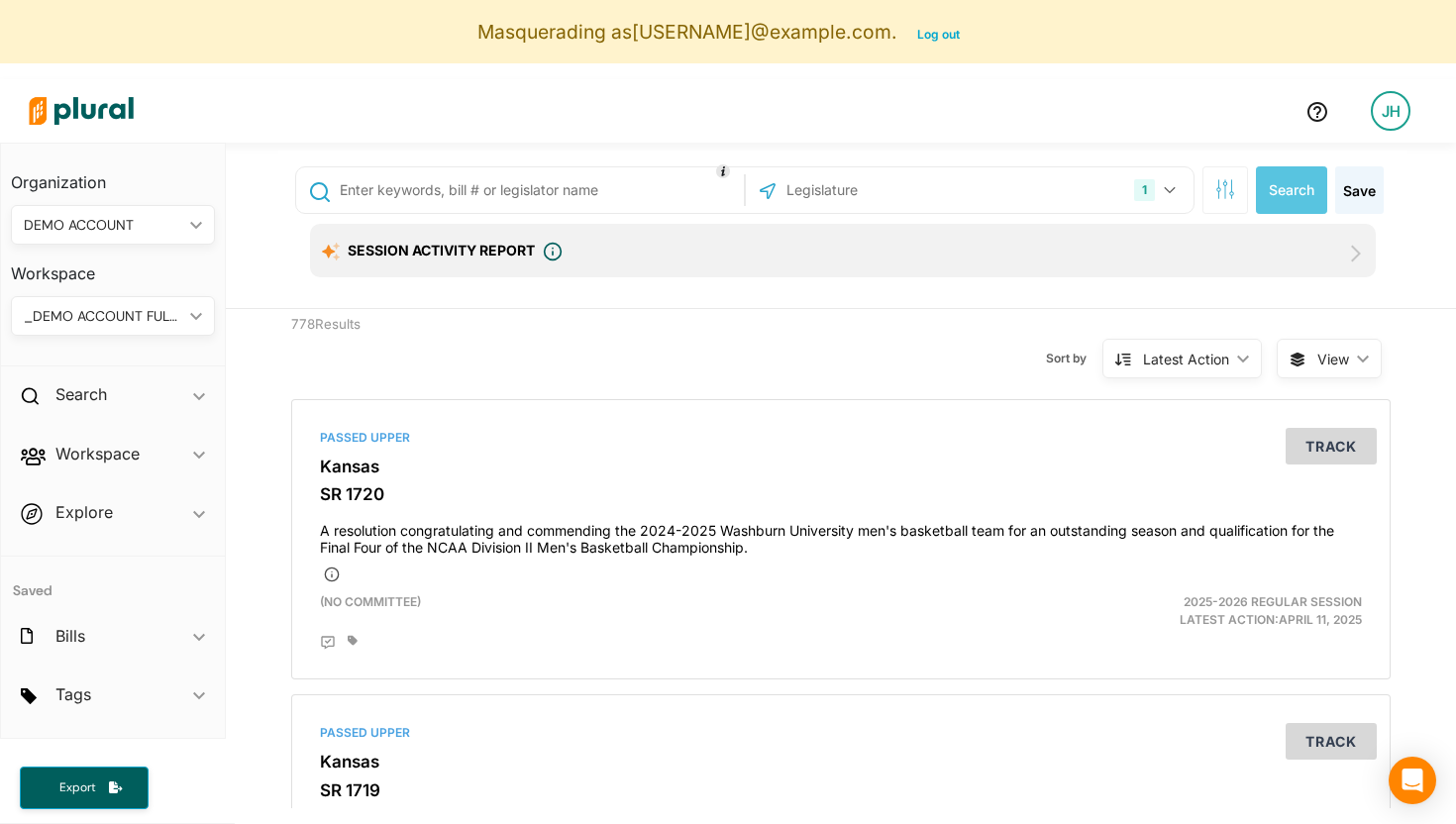 click on "JH" at bounding box center [1391, 111] 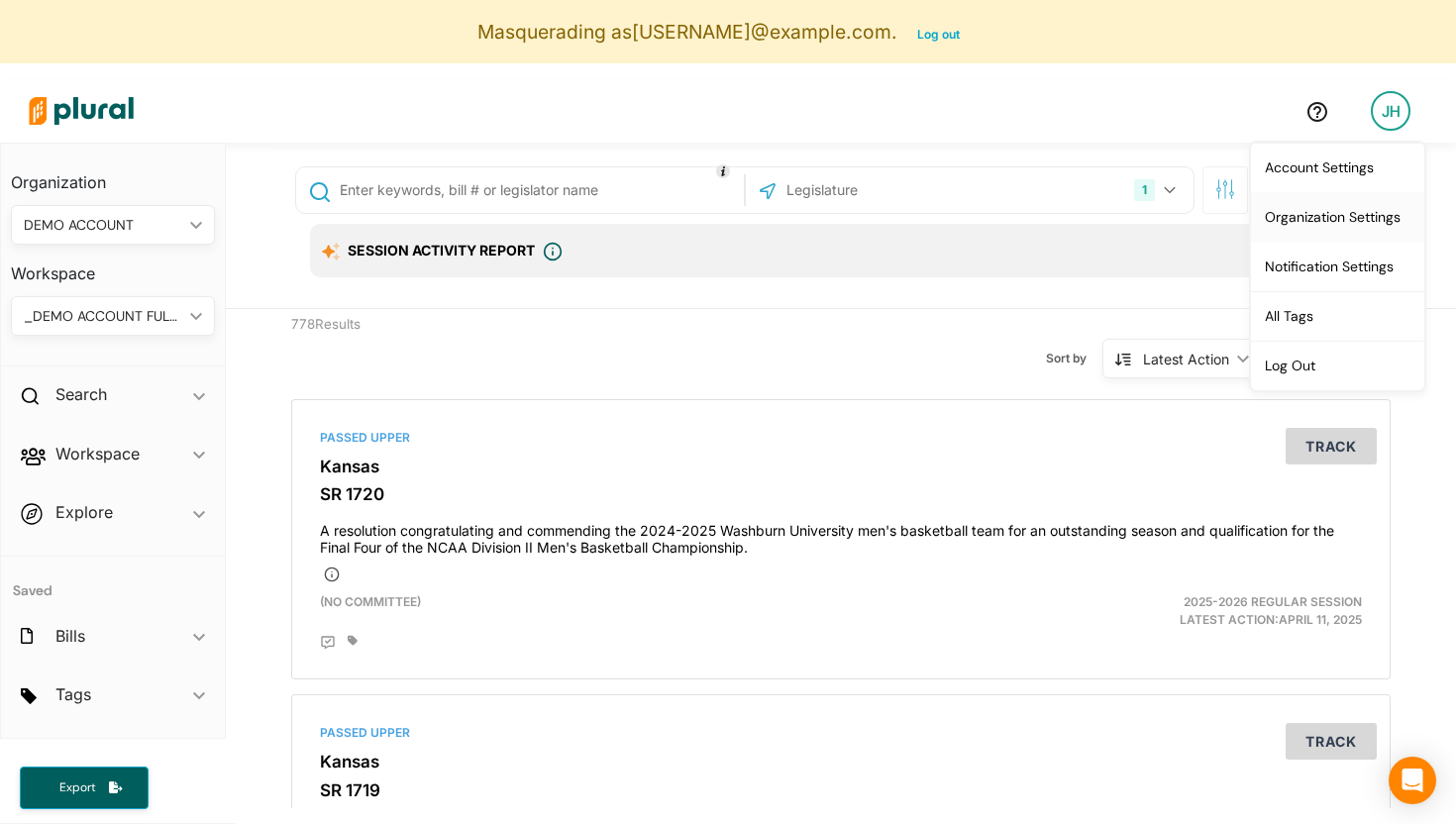 click on "Organization Settings" at bounding box center [1337, 217] 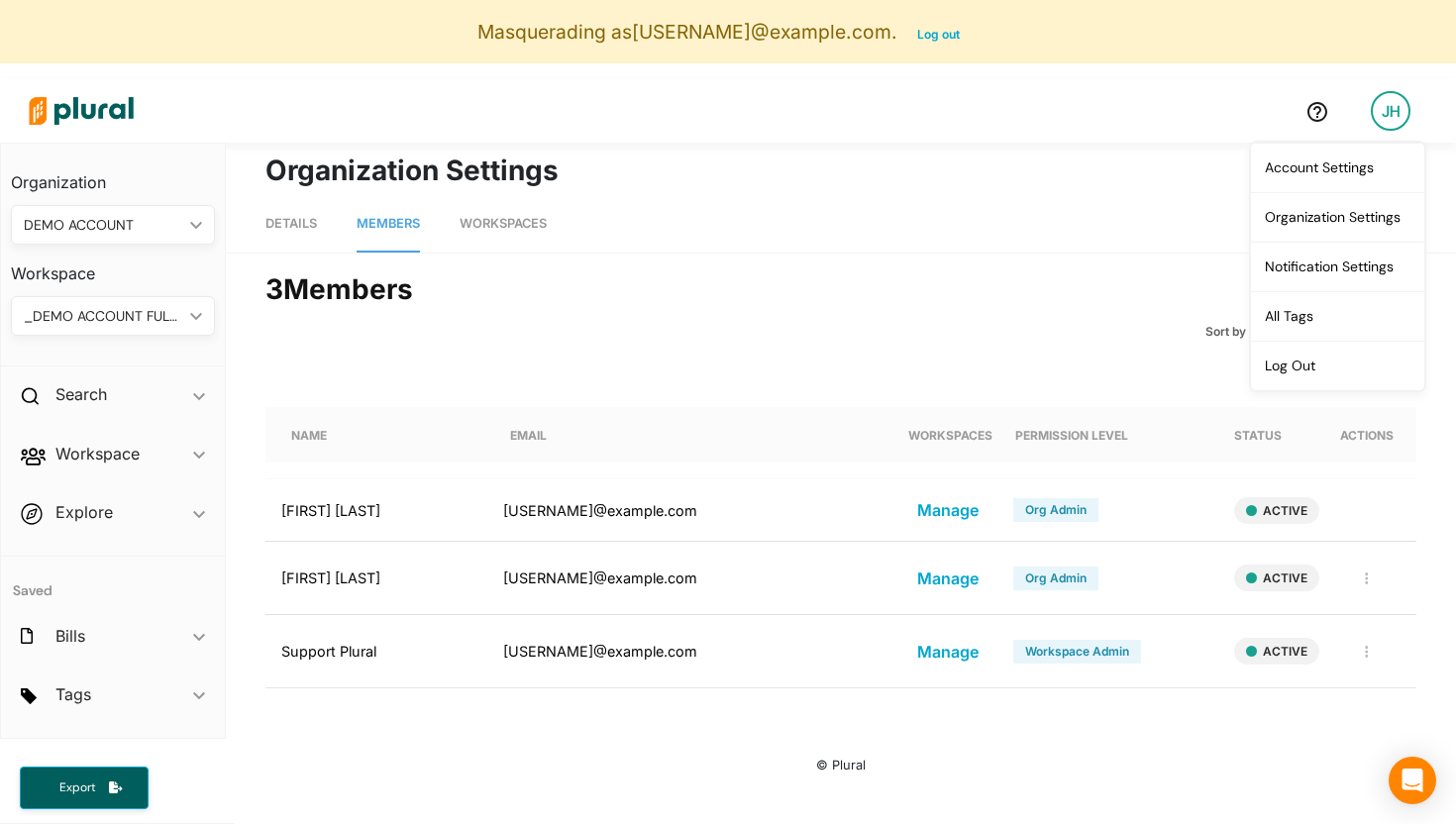scroll, scrollTop: 0, scrollLeft: 0, axis: both 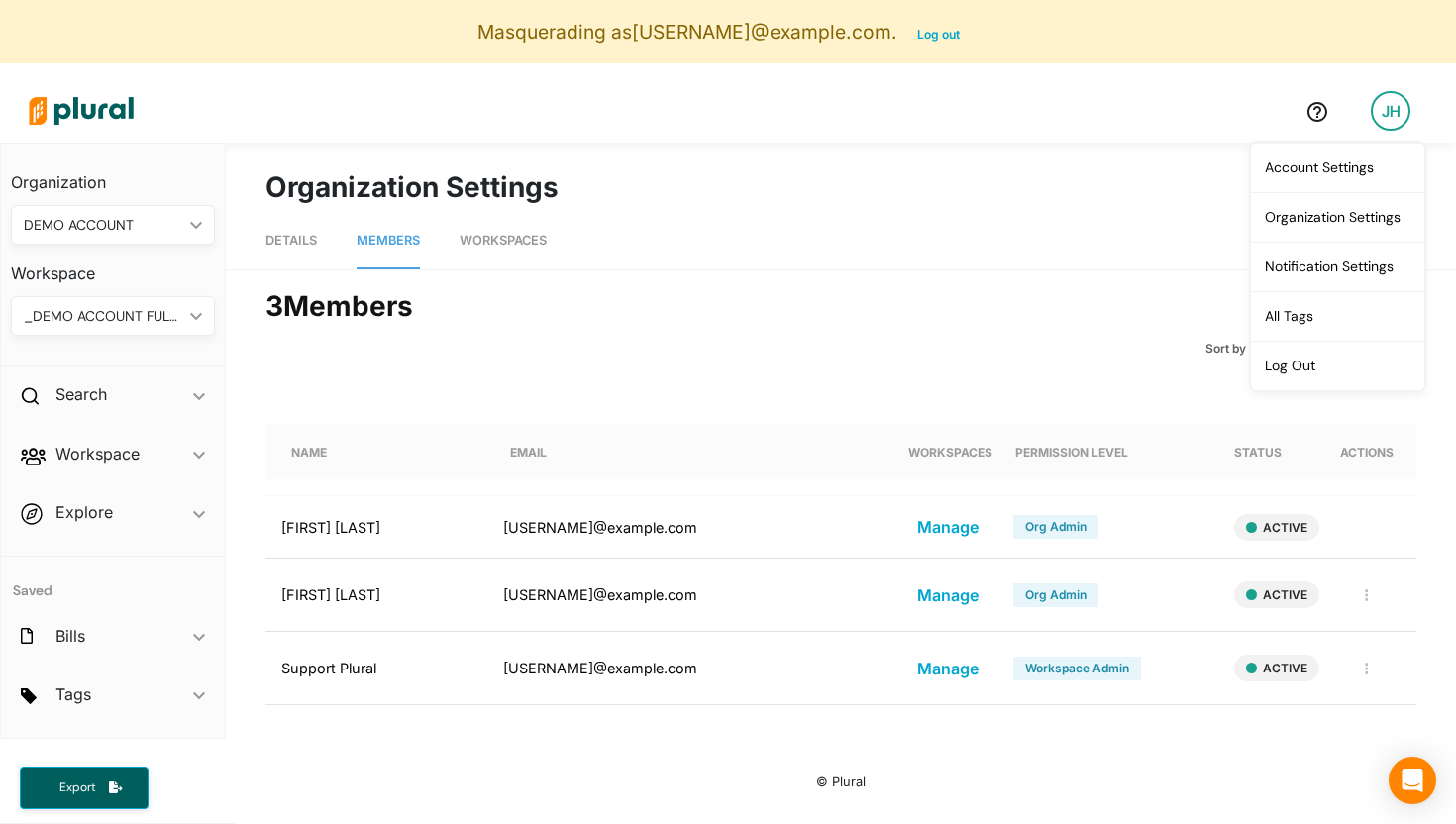 click on "Workspaces" at bounding box center (503, 240) 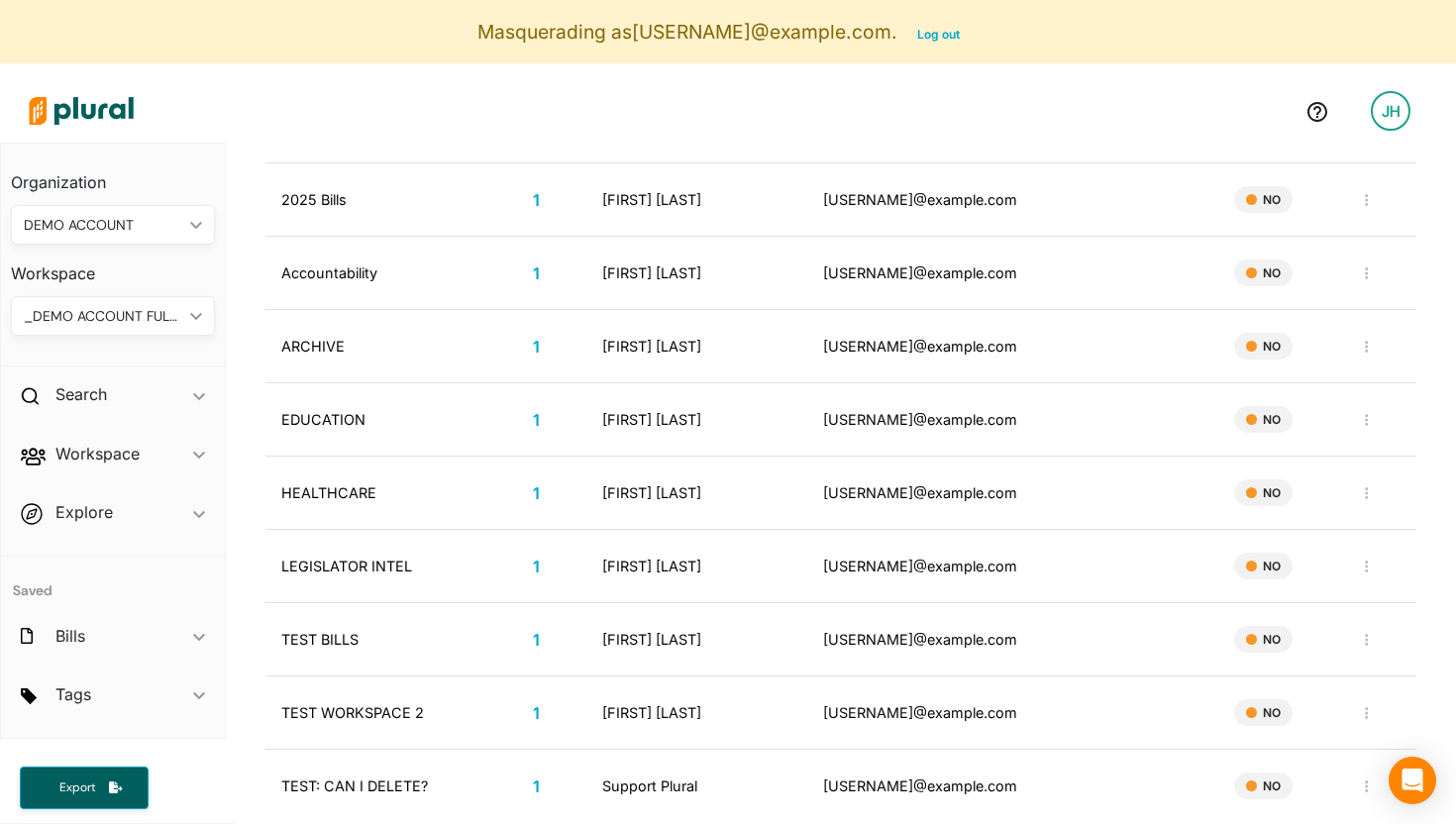 scroll, scrollTop: 747, scrollLeft: 0, axis: vertical 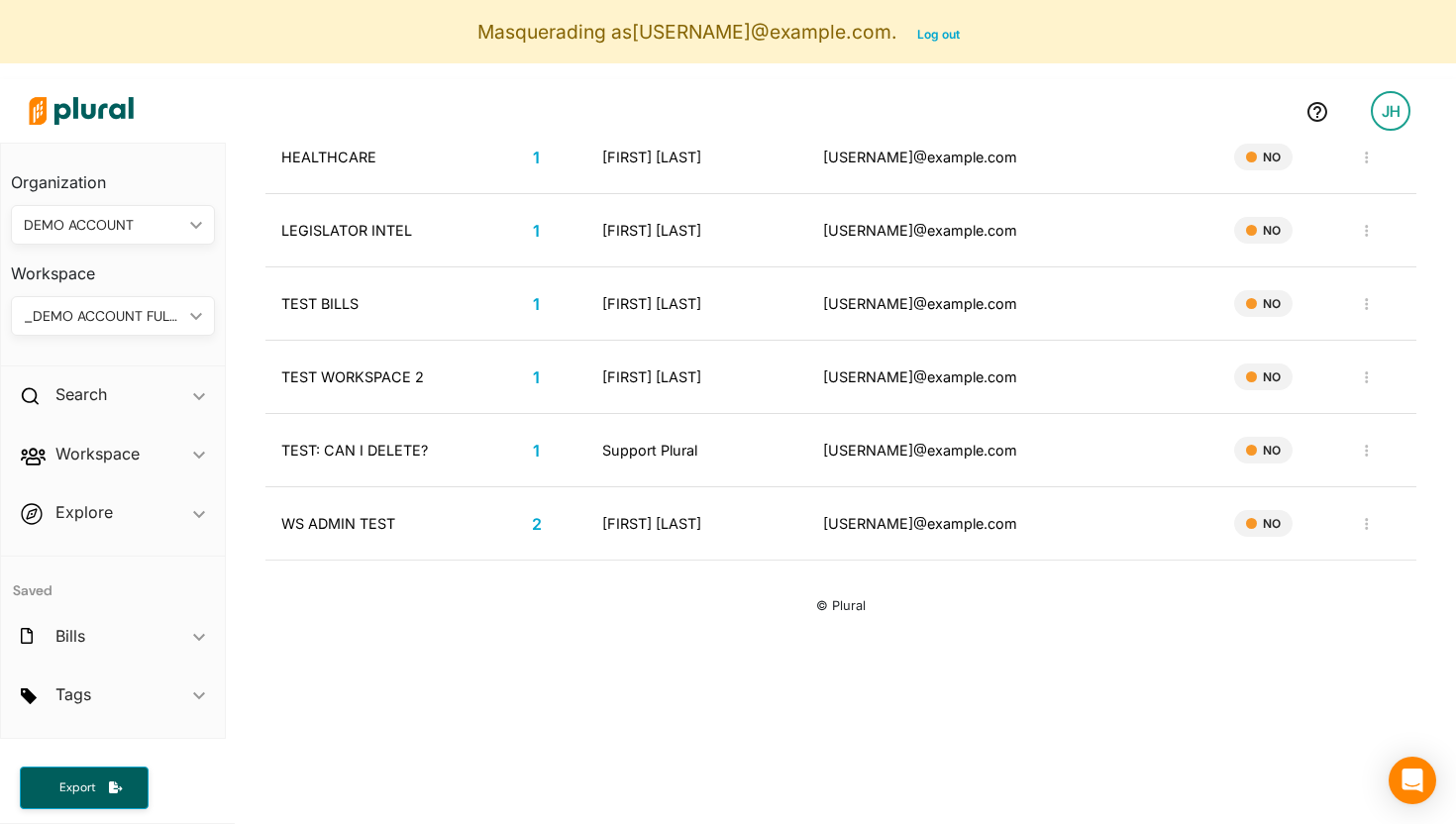 click on "2" at bounding box center (537, 524) 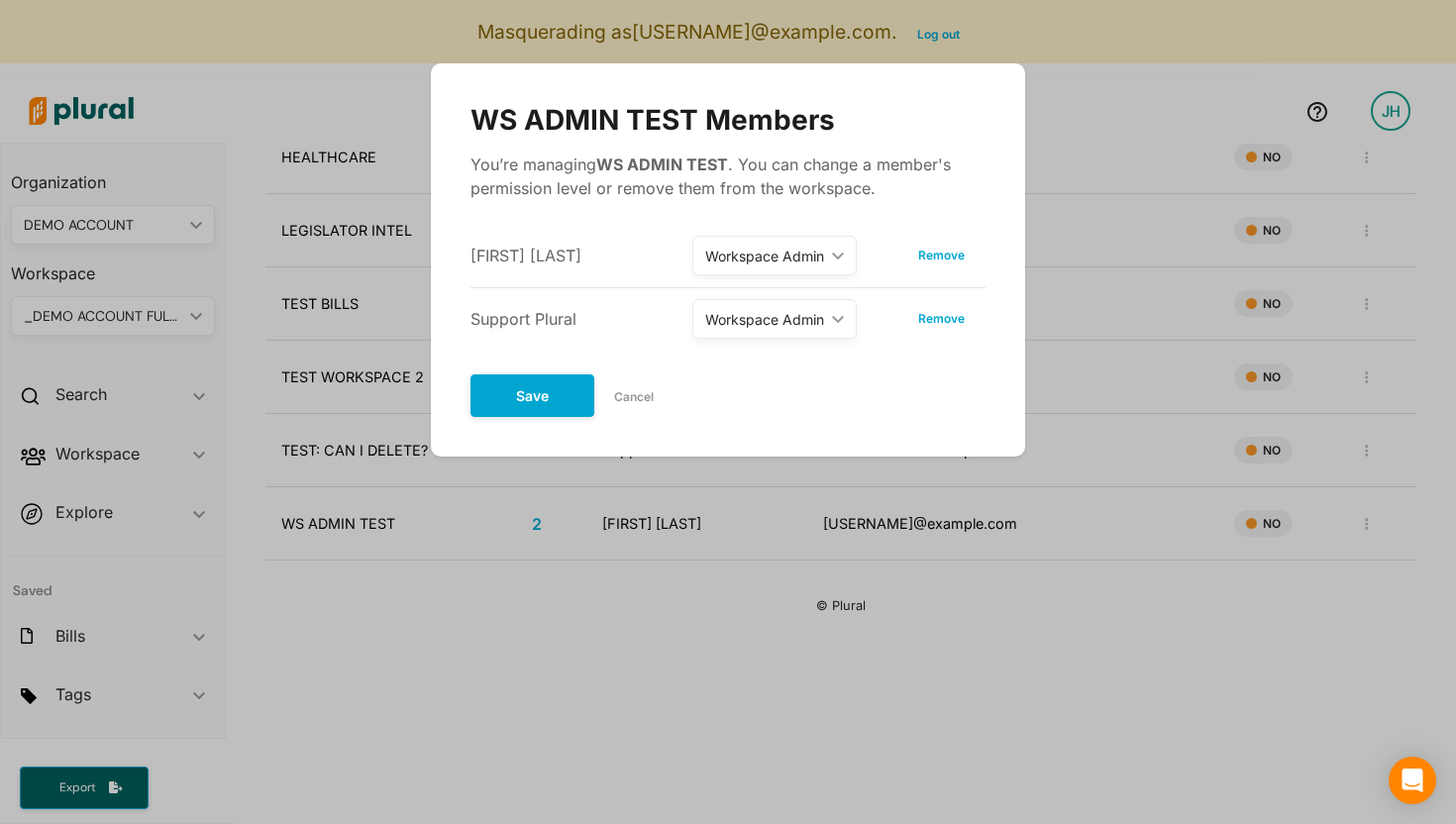 click on "Workspace Admin" at bounding box center [765, 319] 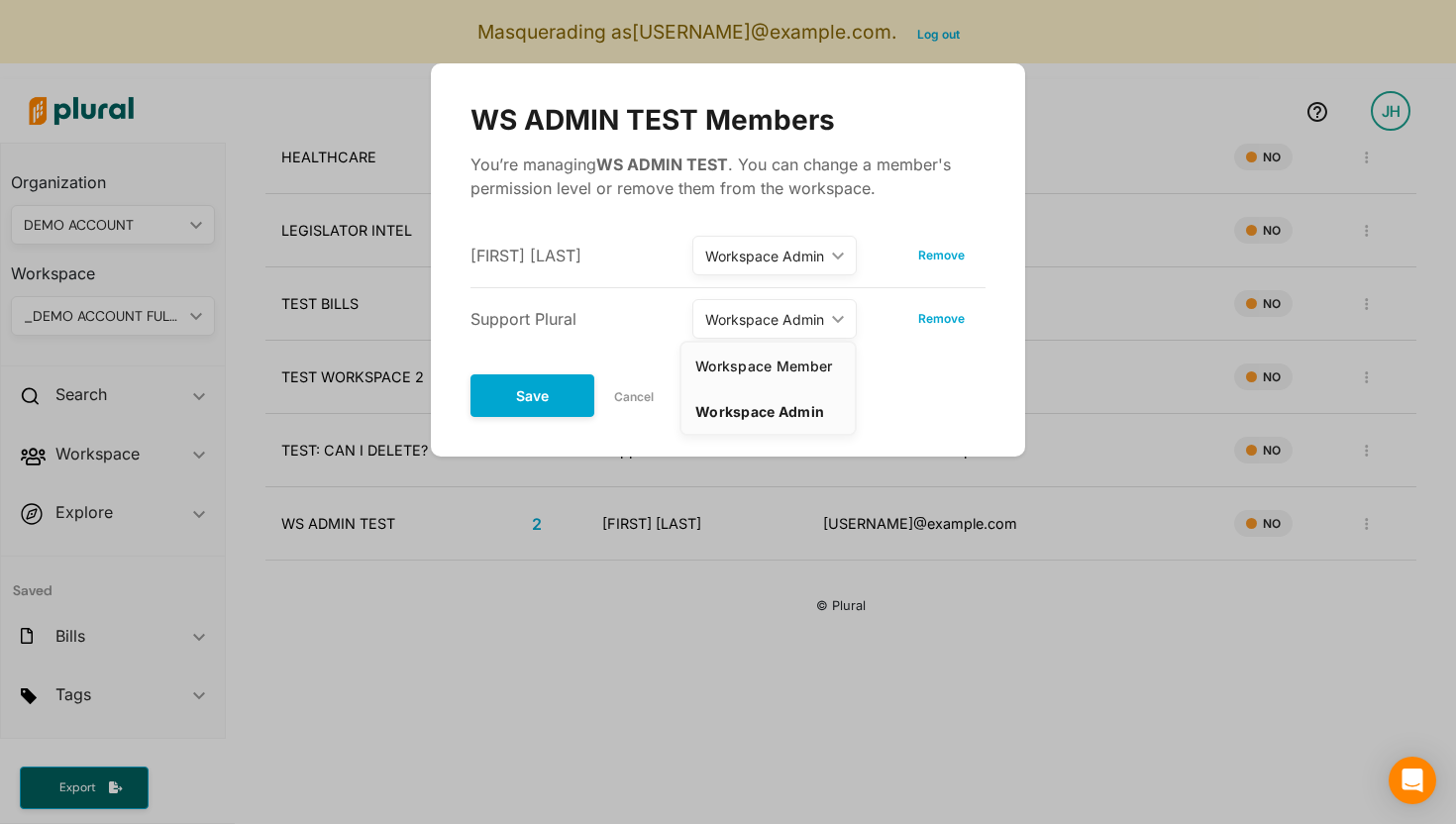 click on "Workspace Member" at bounding box center [768, 365] 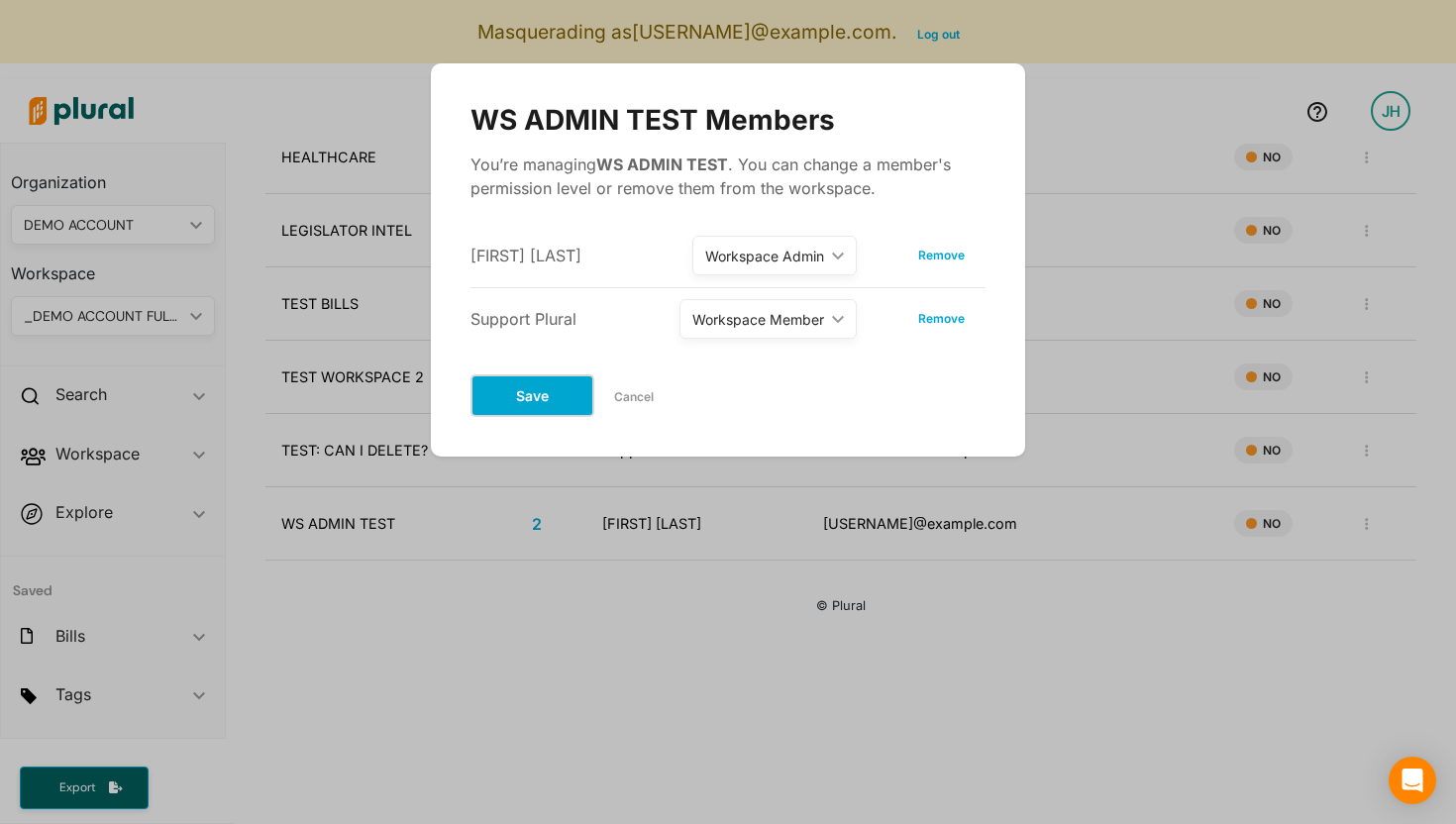 click on "Save" at bounding box center (532, 395) 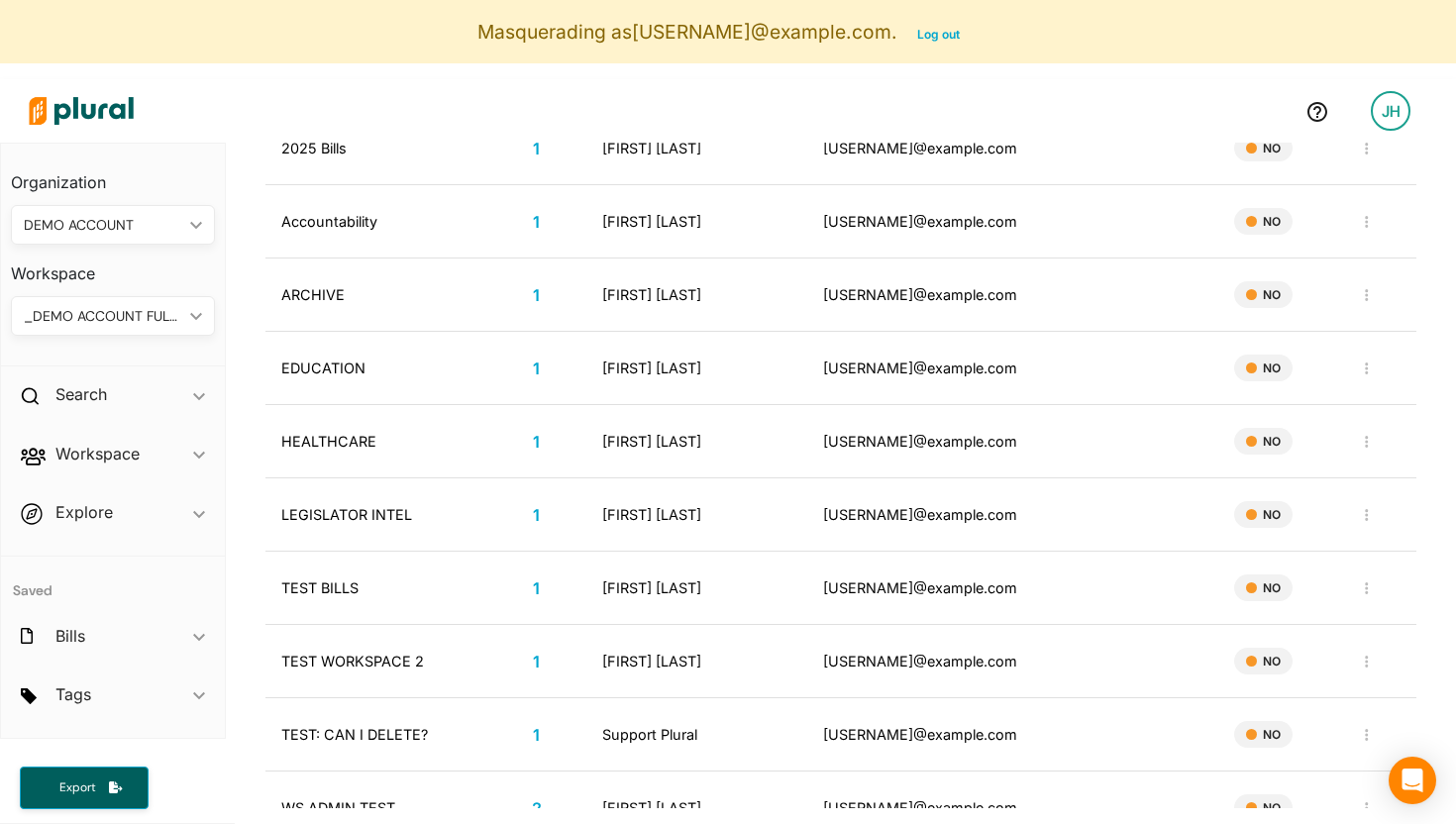 scroll, scrollTop: 0, scrollLeft: 0, axis: both 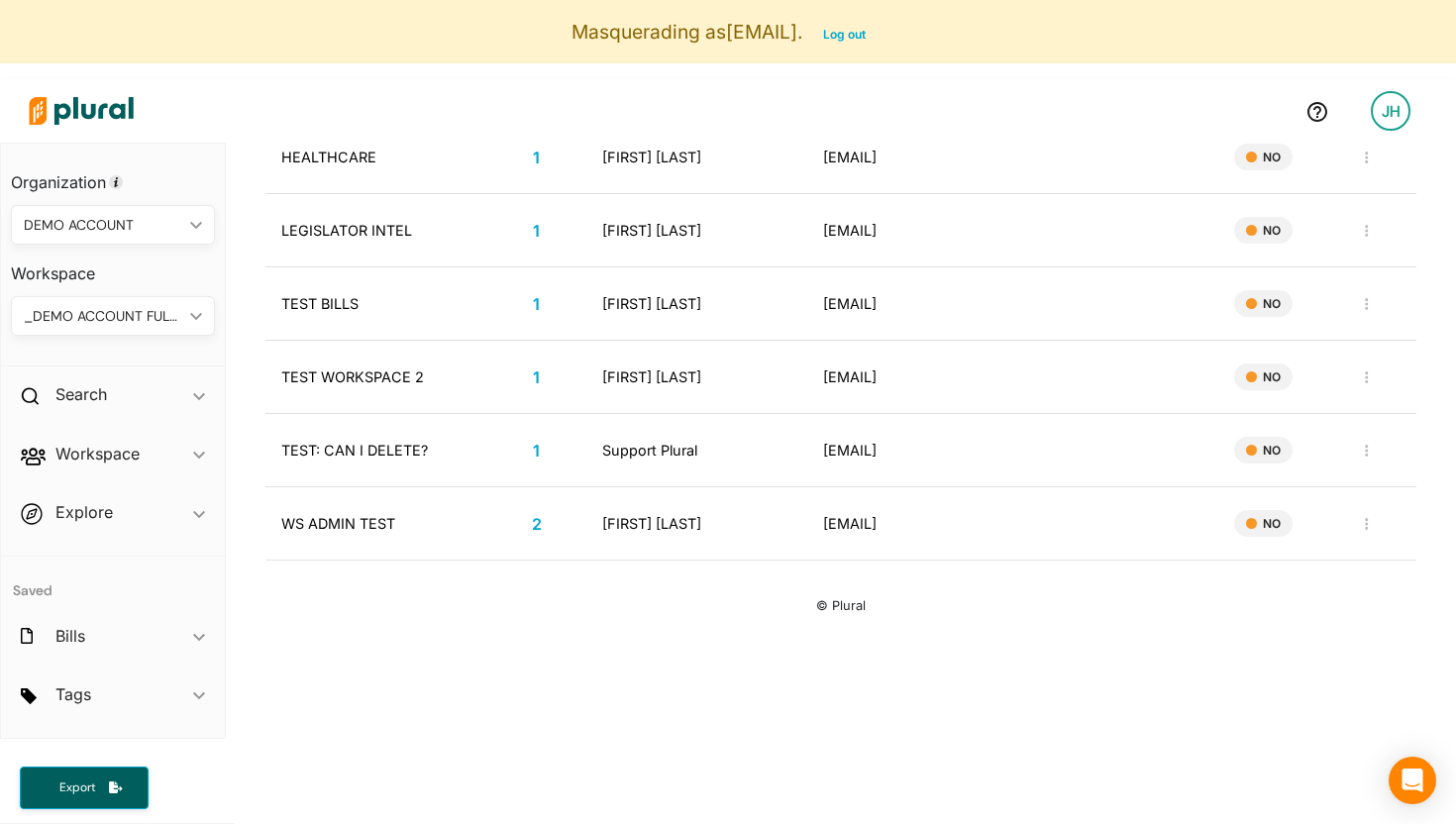 click on "2" at bounding box center [537, 524] 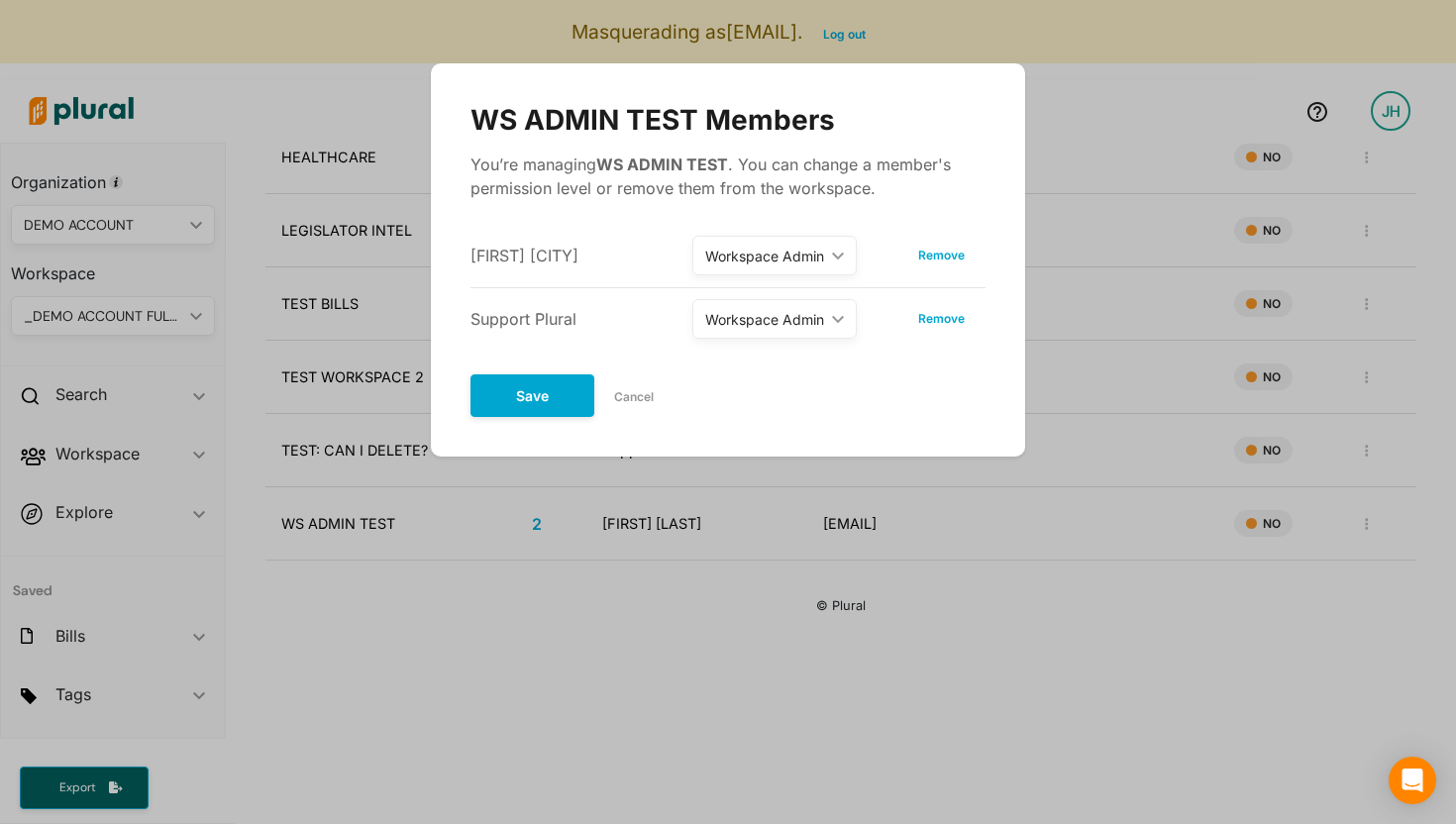 click on "Cancel" at bounding box center [634, 397] 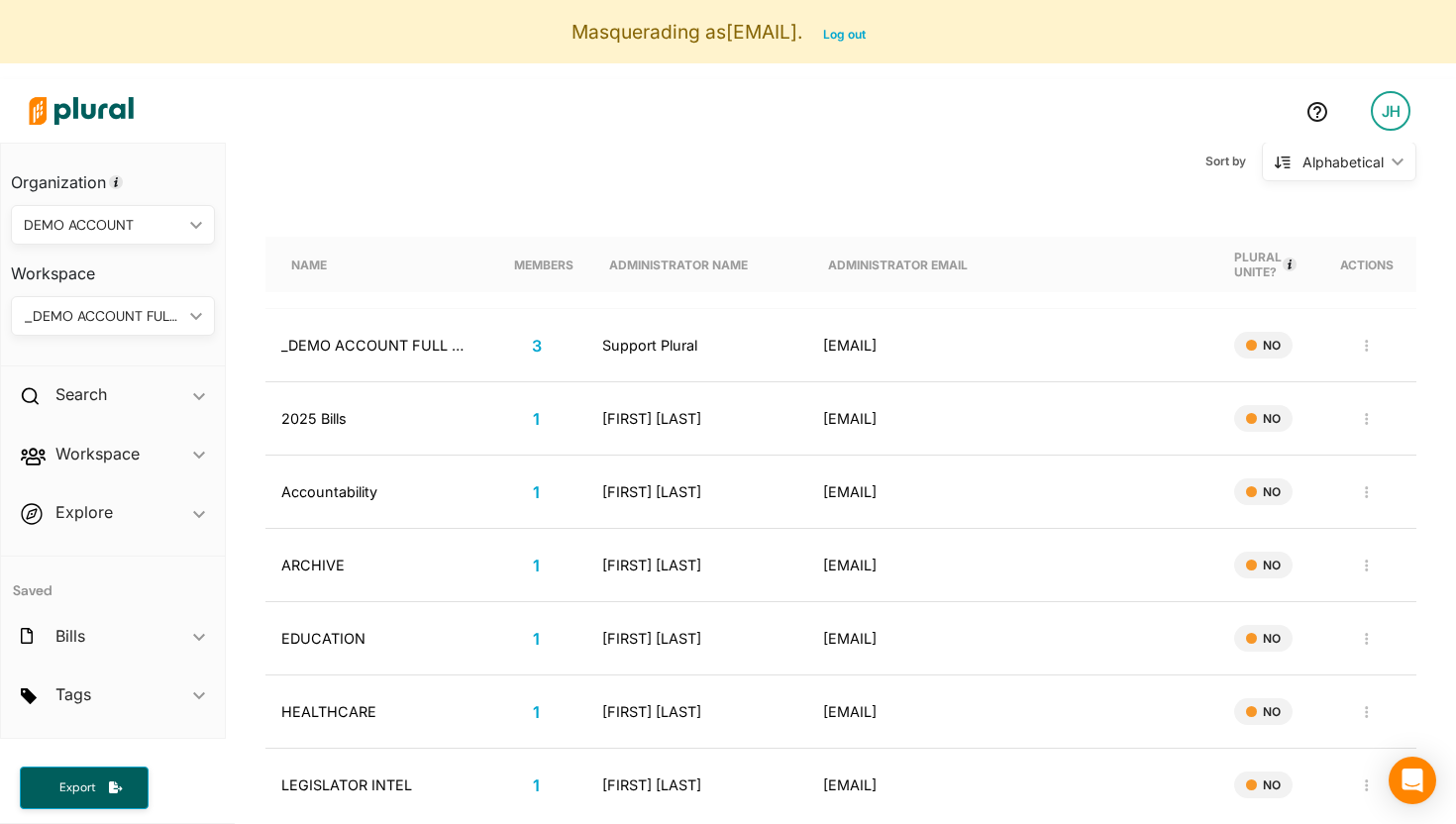scroll, scrollTop: 0, scrollLeft: 0, axis: both 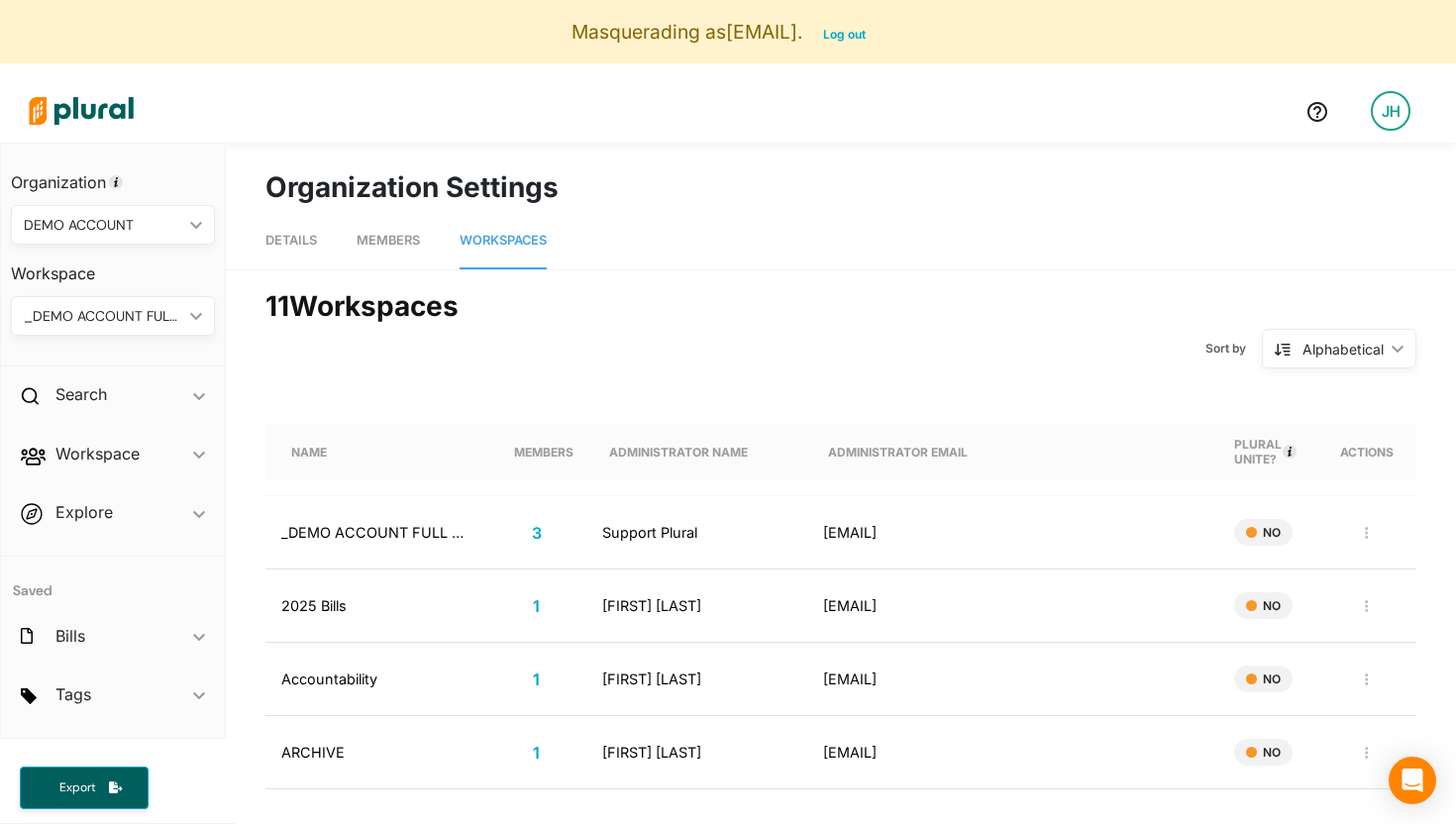 click on "Members" at bounding box center (388, 240) 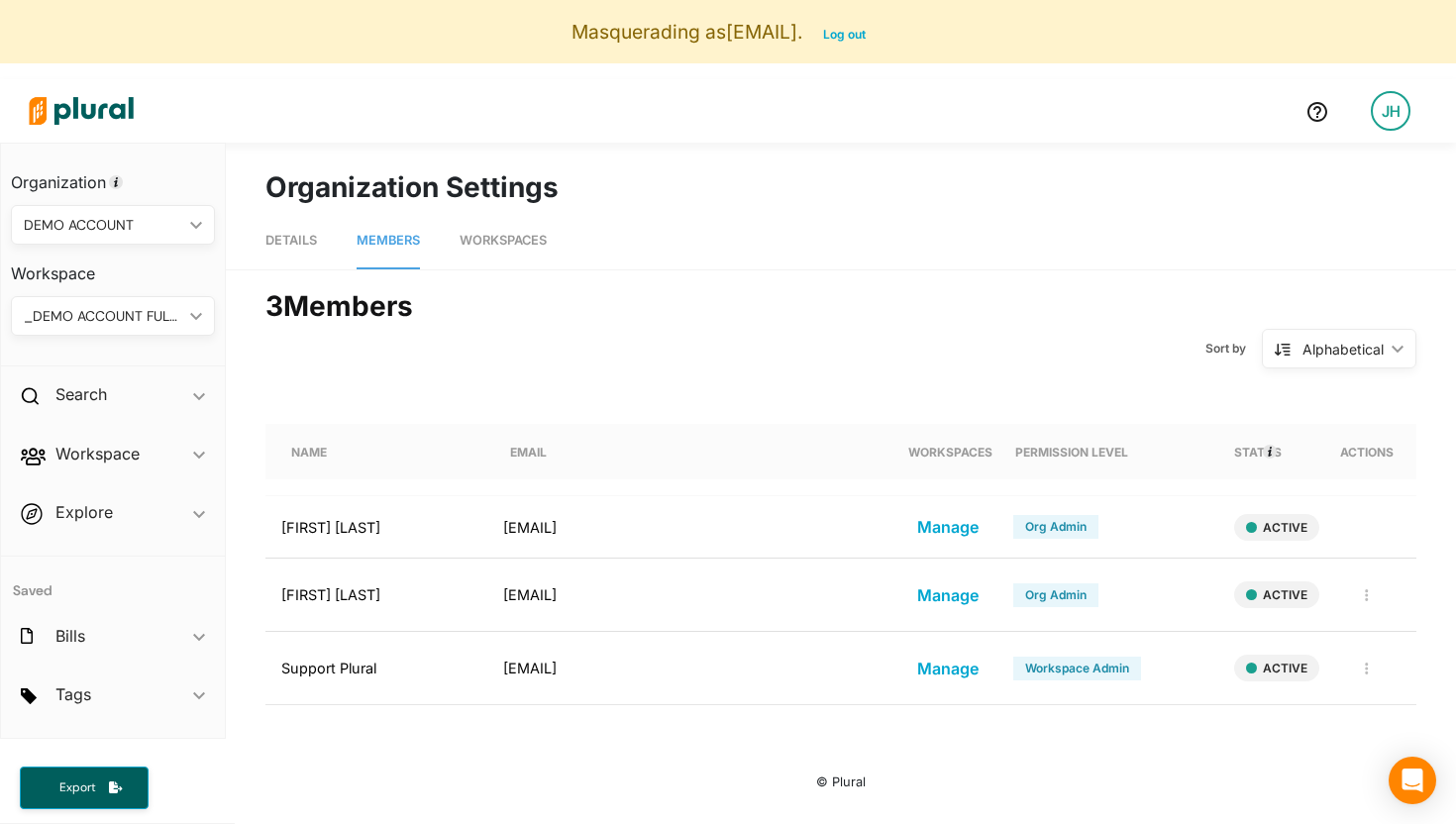 scroll, scrollTop: 146, scrollLeft: 0, axis: vertical 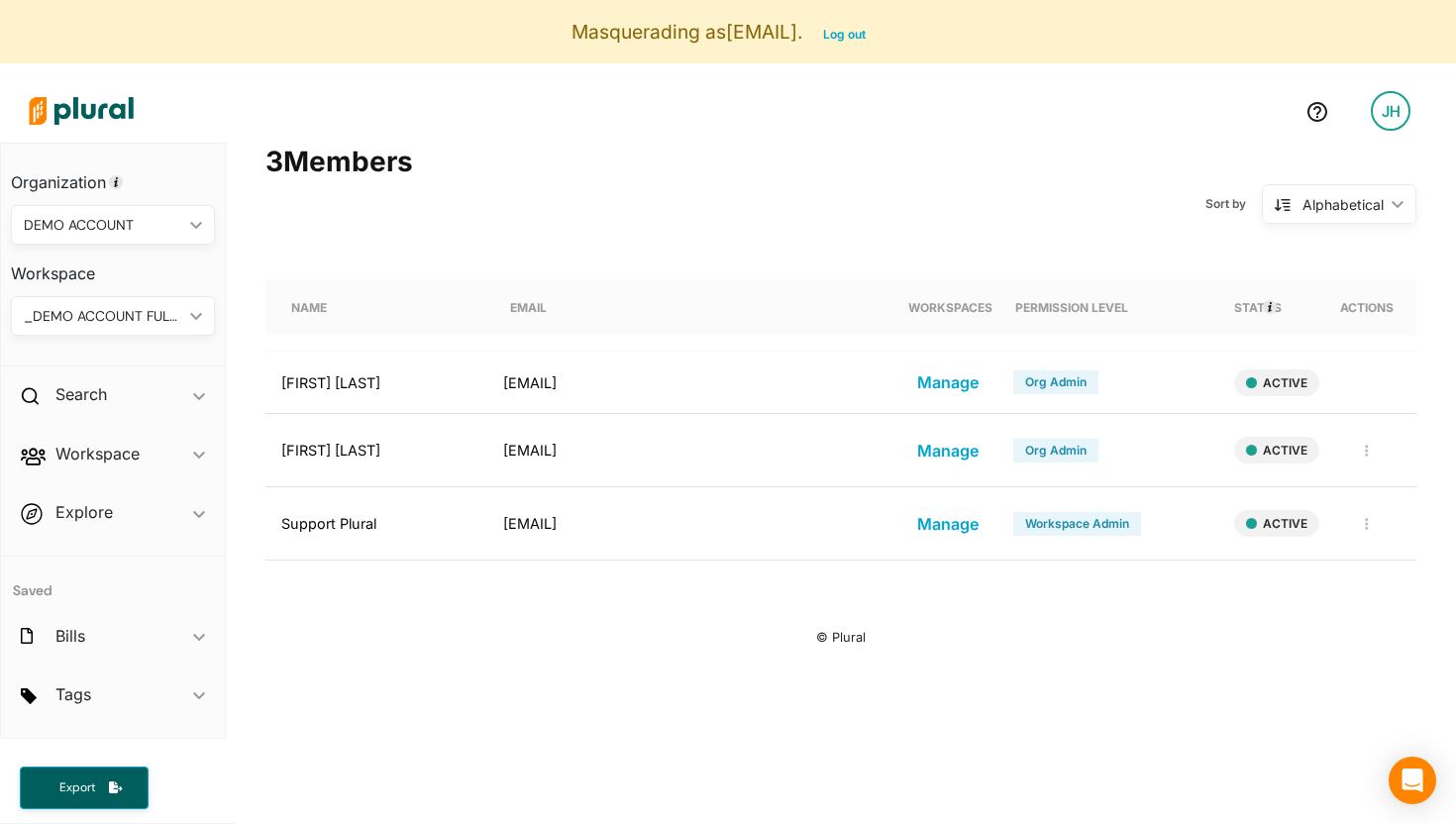 click on "Manage" at bounding box center [948, 524] 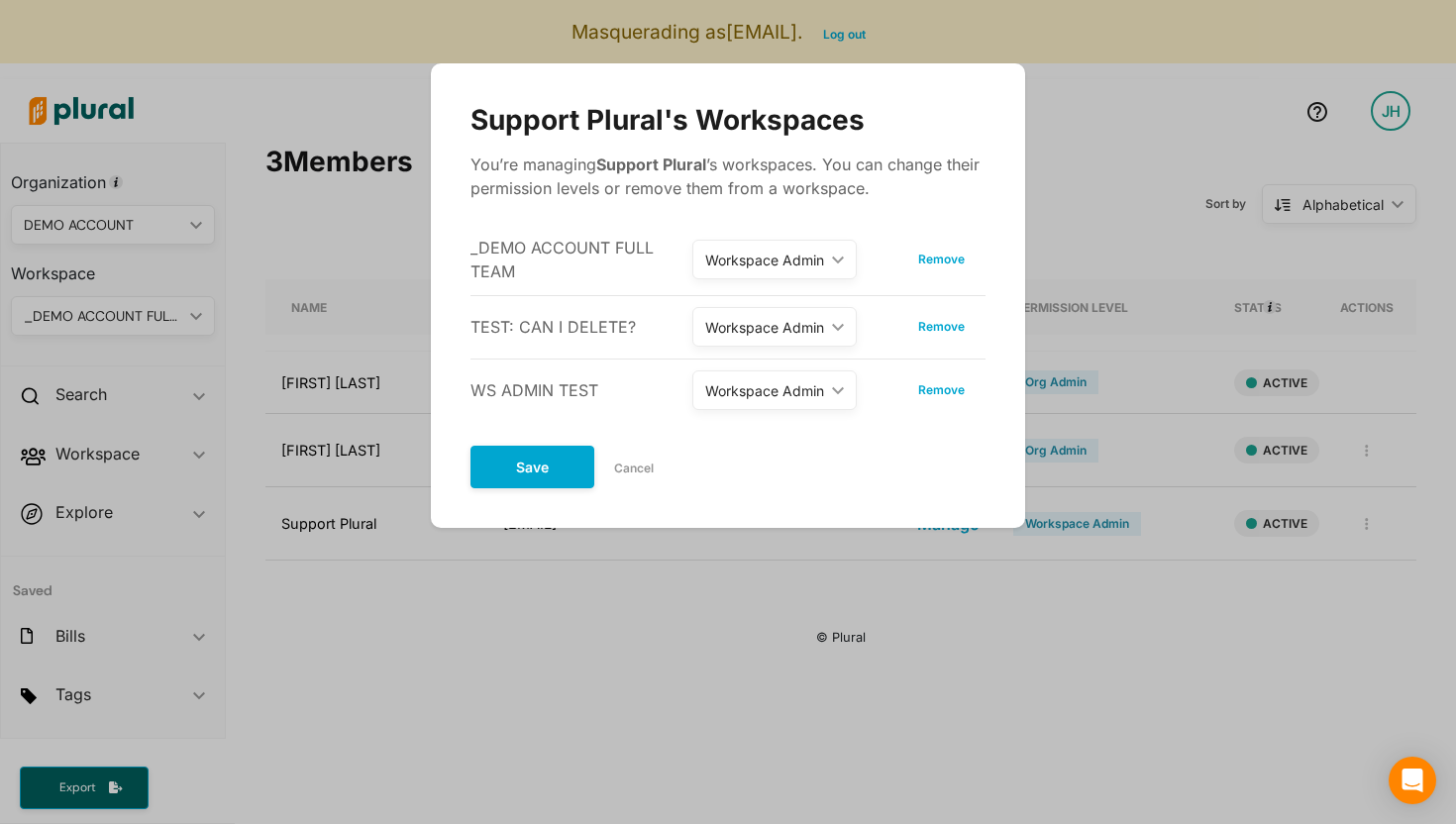 click on "ic_keyboard_arrow_down" 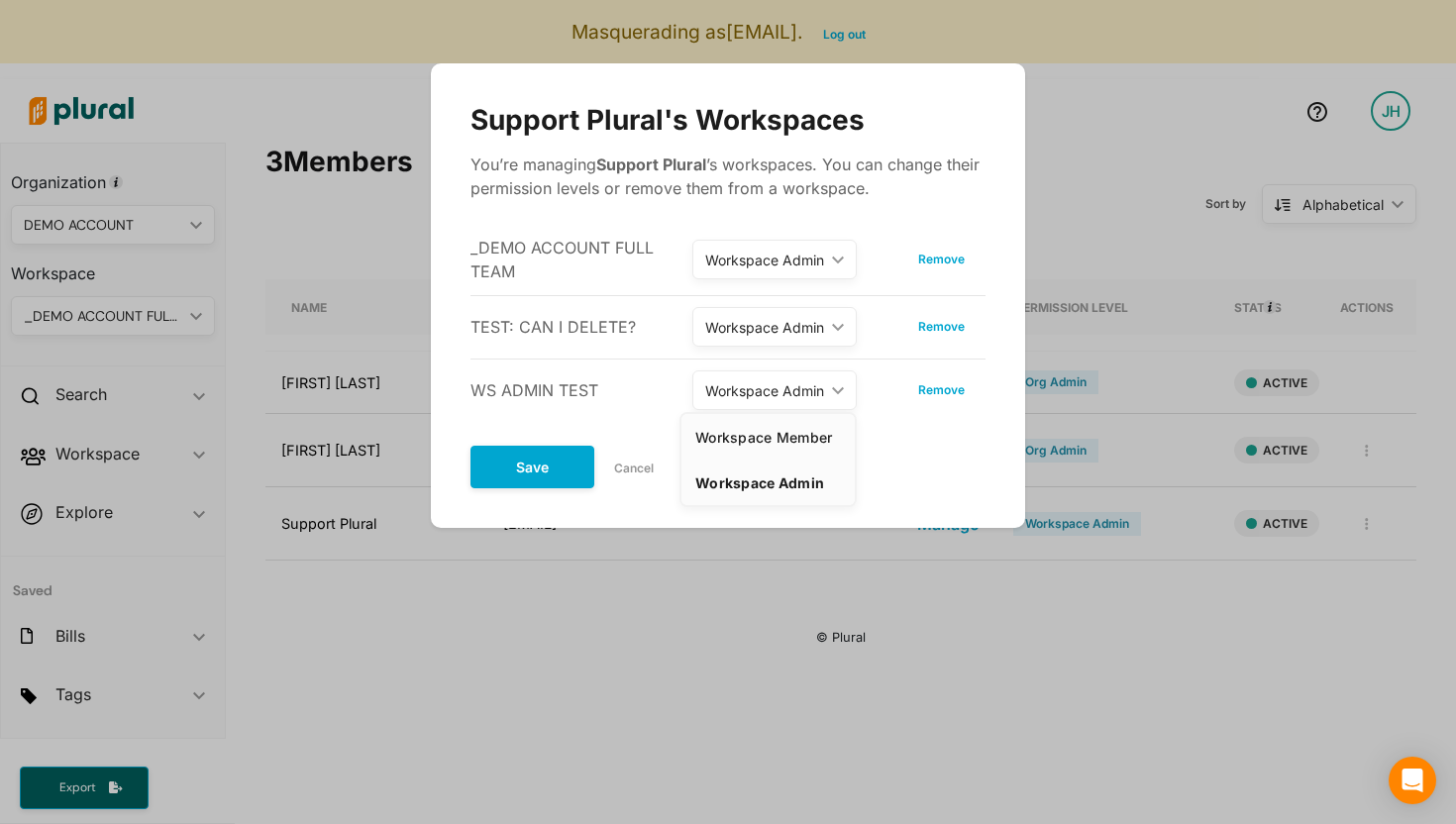 click on "Workspace Member" at bounding box center [768, 437] 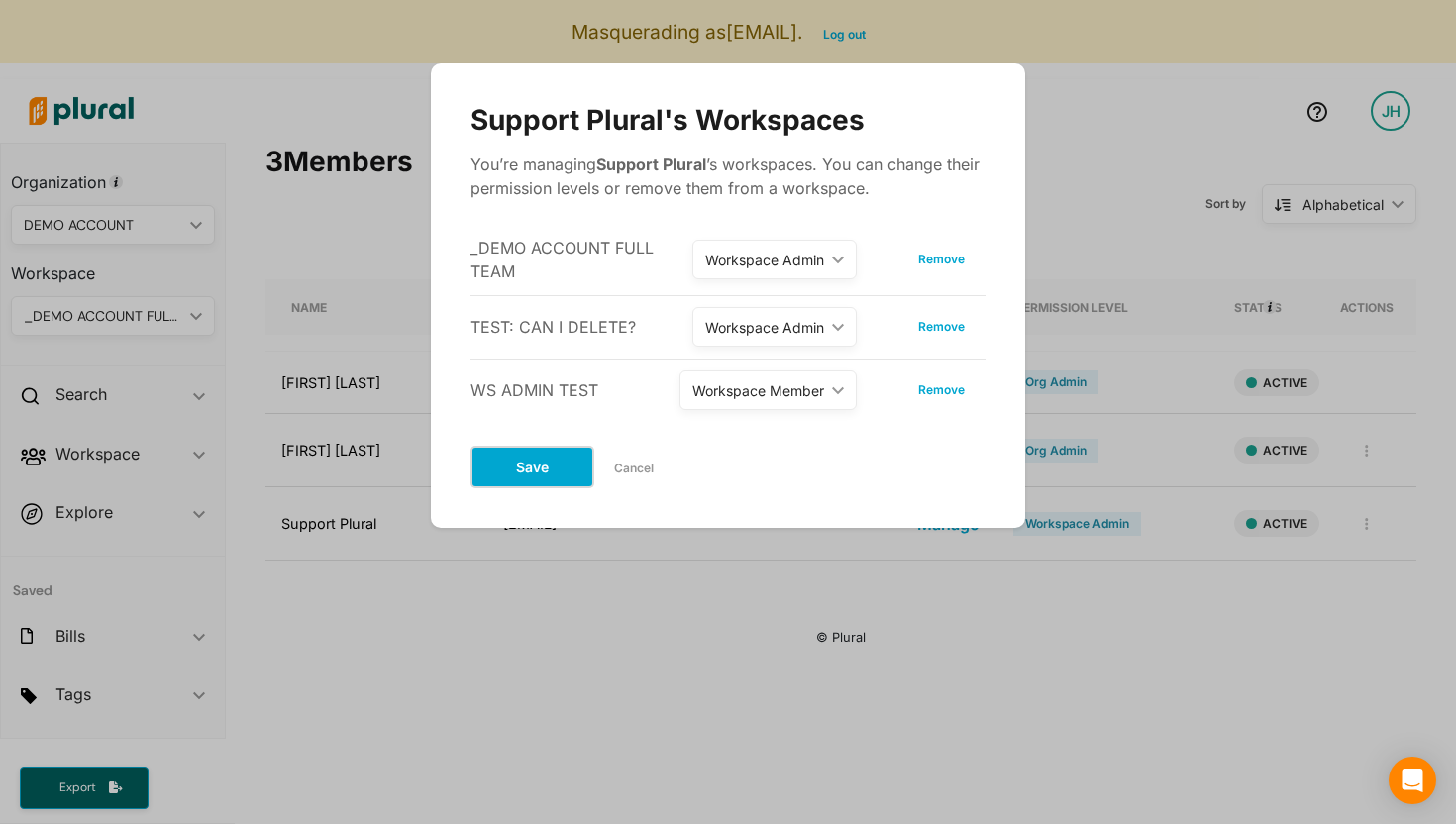 click on "Save" at bounding box center (532, 466) 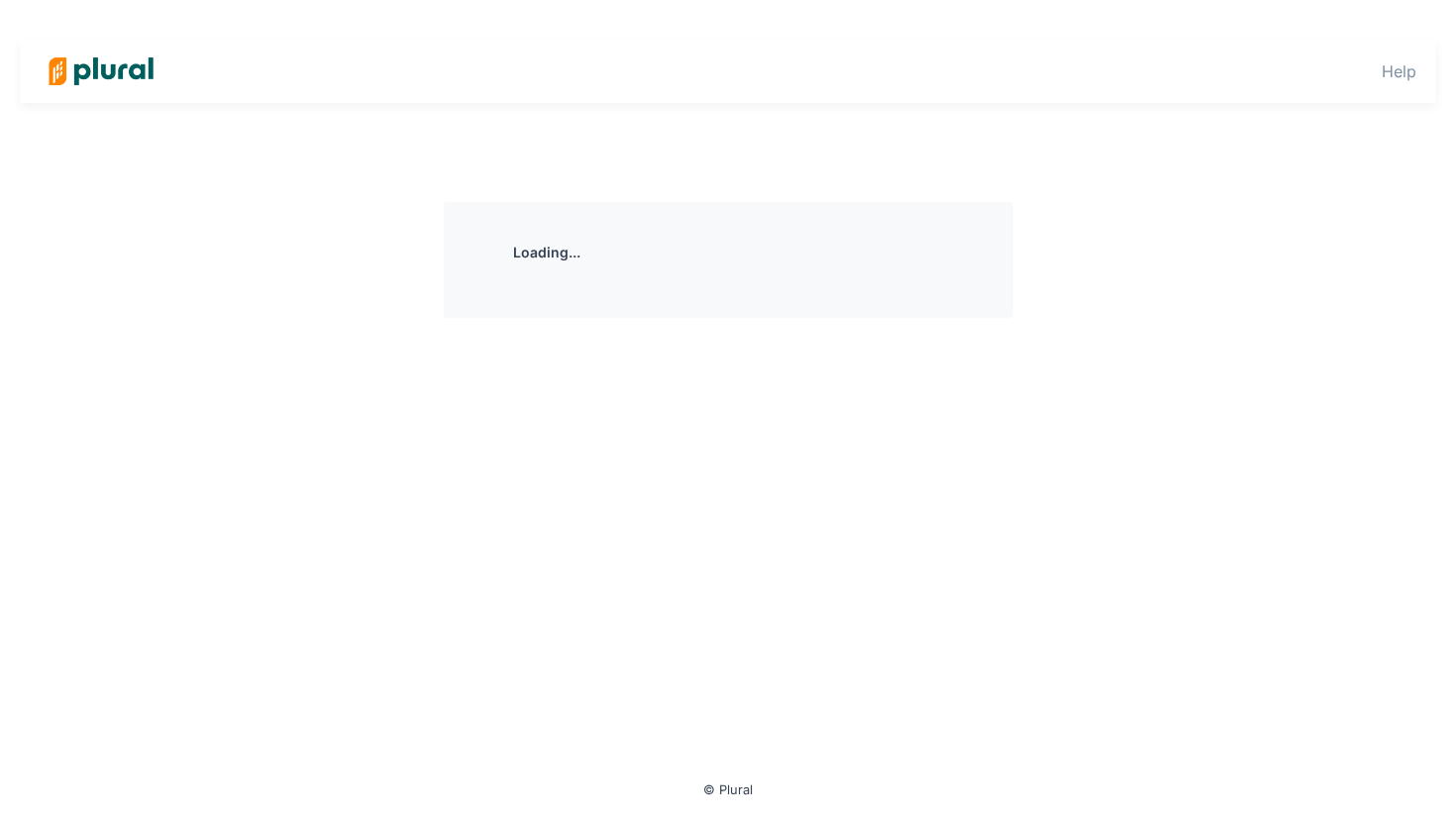 scroll, scrollTop: 0, scrollLeft: 0, axis: both 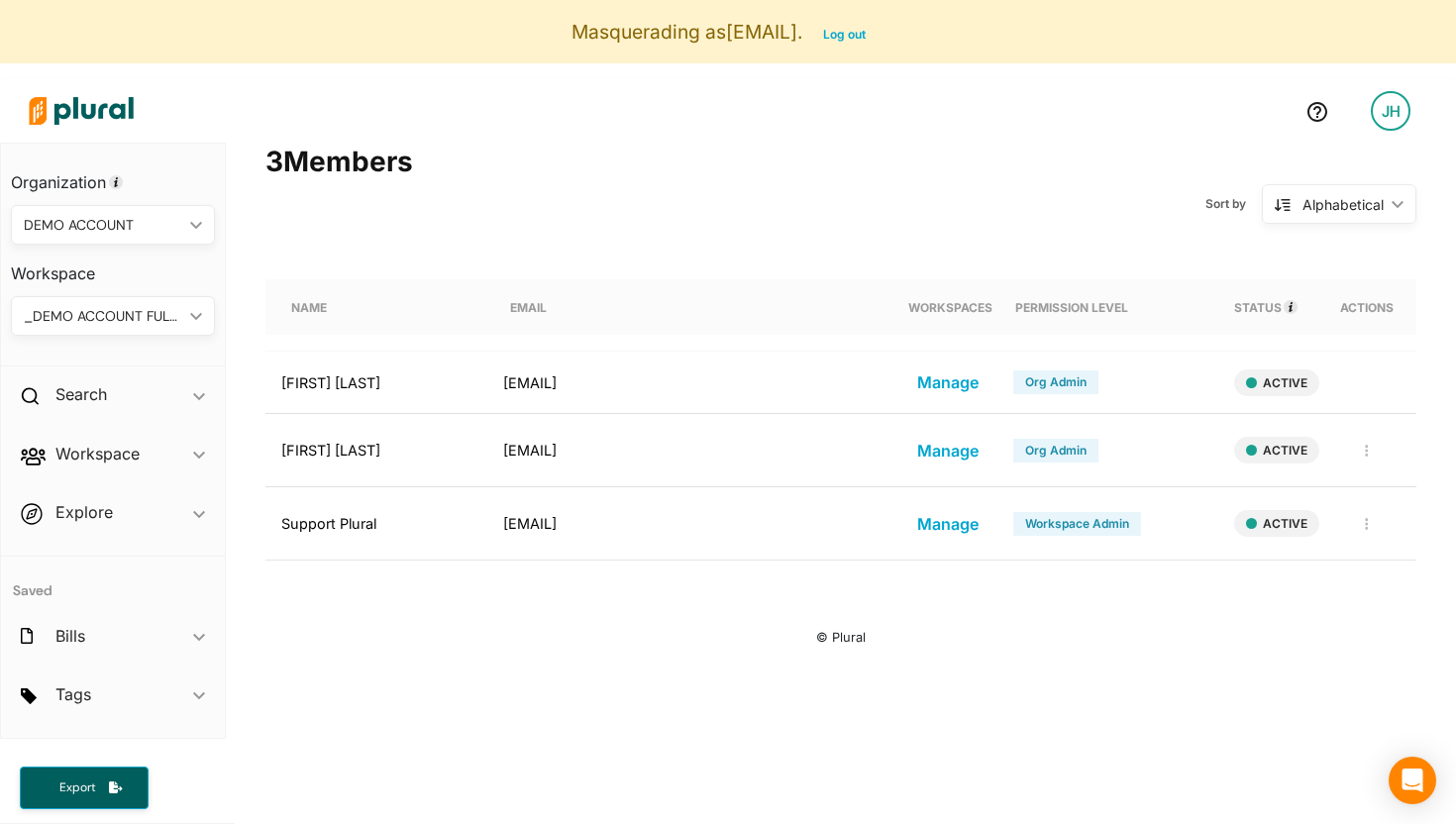 click on "Manage" at bounding box center [948, 524] 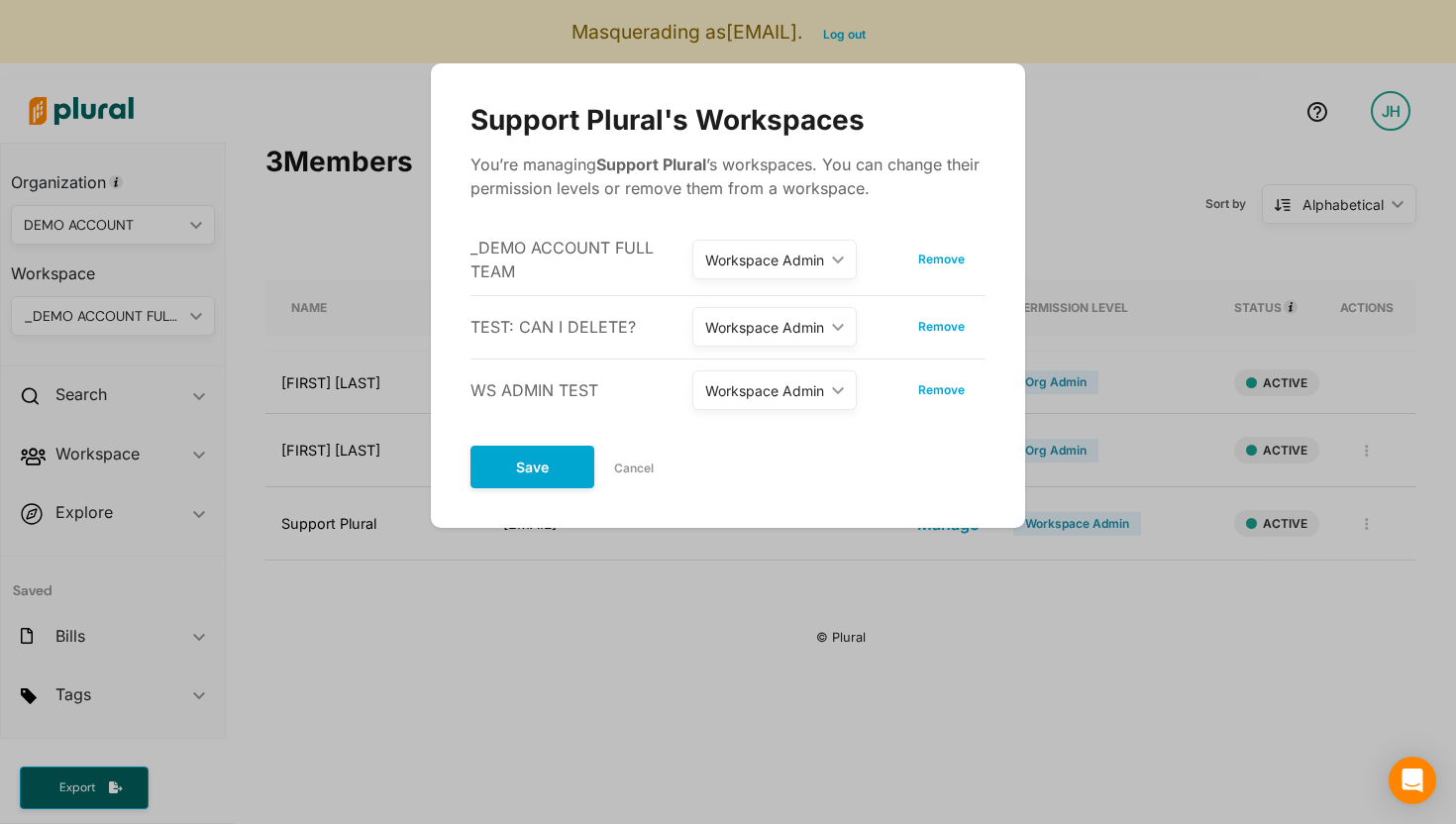 click on "Cancel" at bounding box center [634, 468] 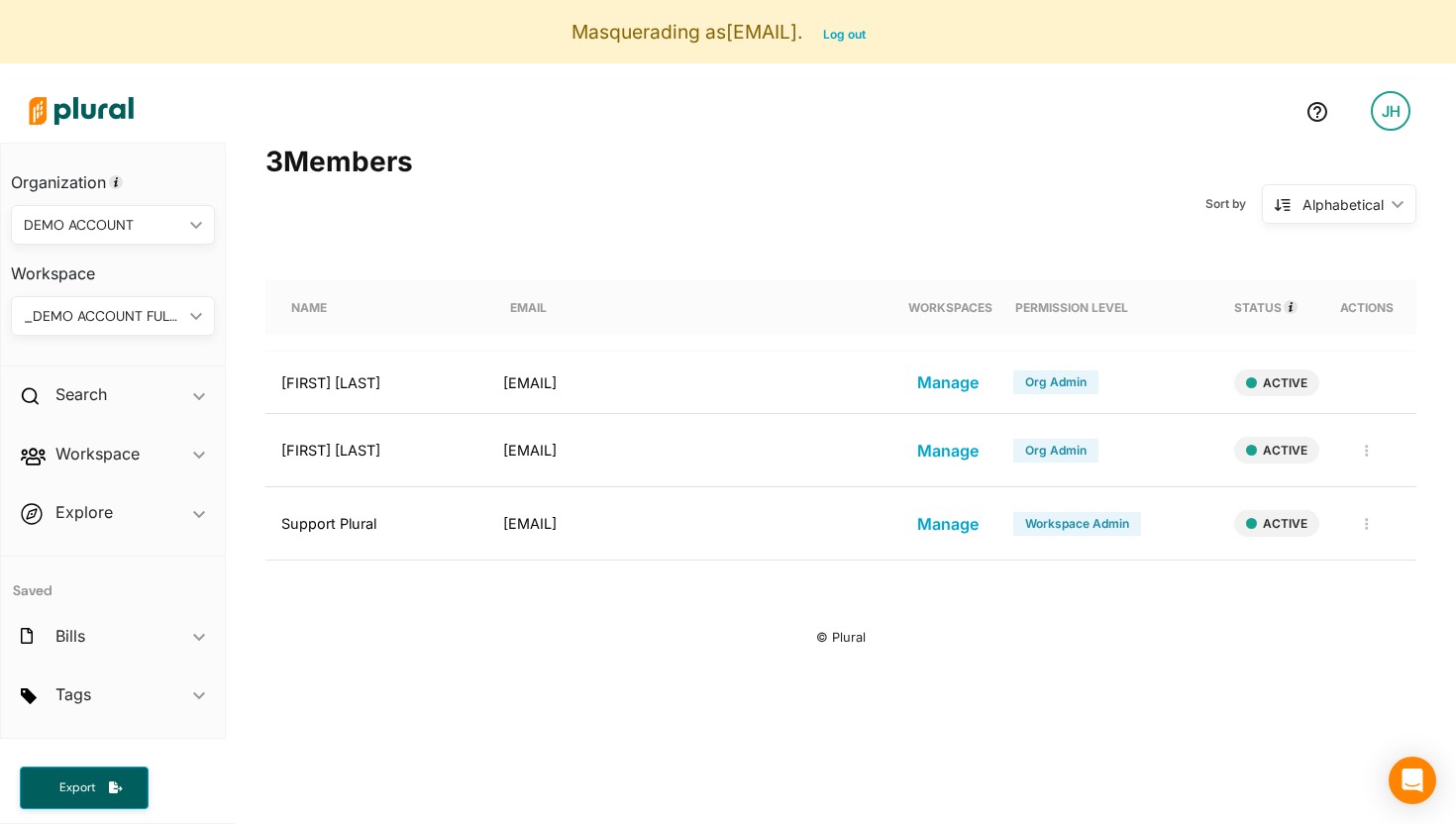 click on "ic_keyboard_arrow_down" 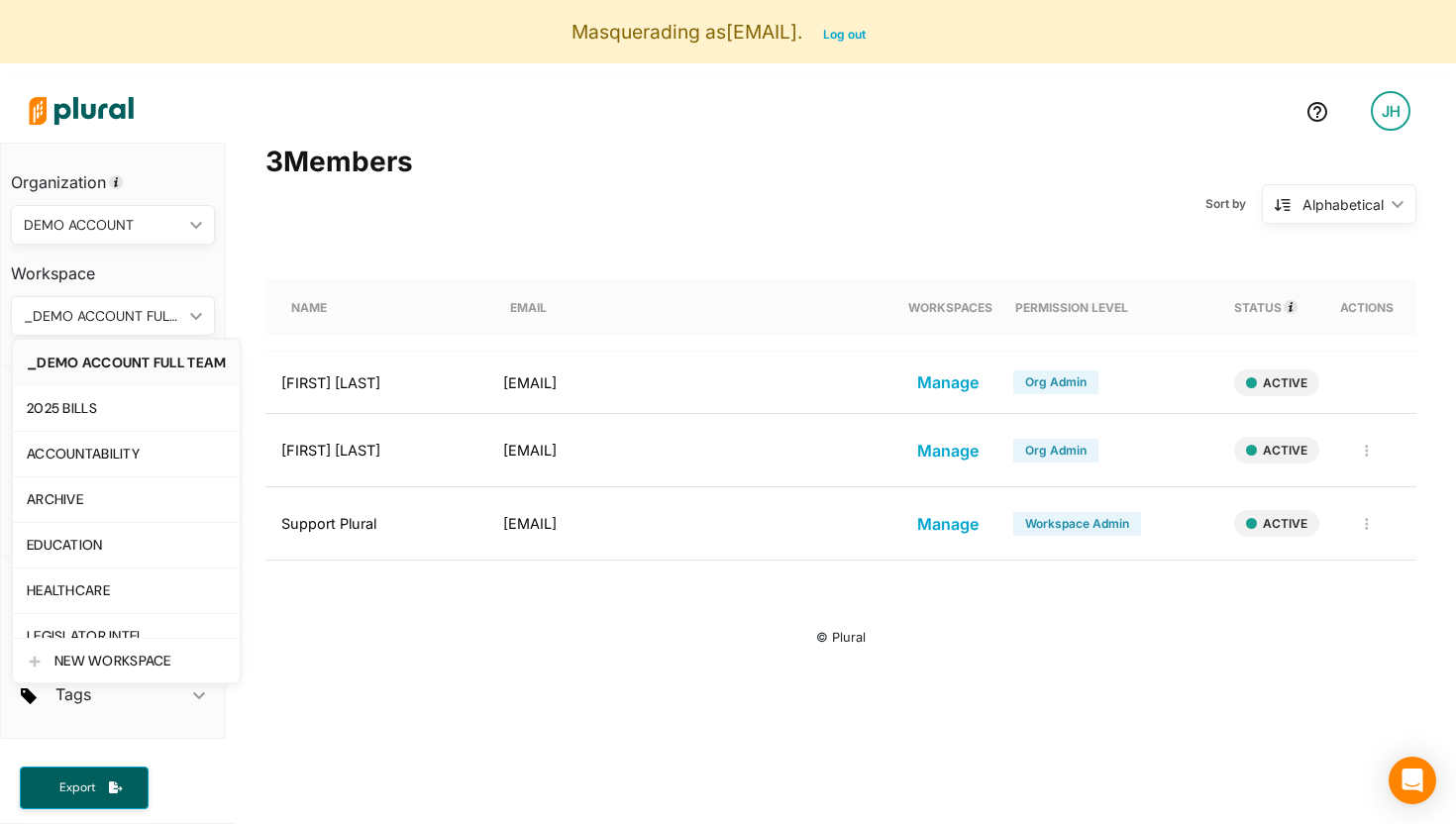 click on "_DEMO ACCOUNT FULL TEAM" at bounding box center [103, 316] 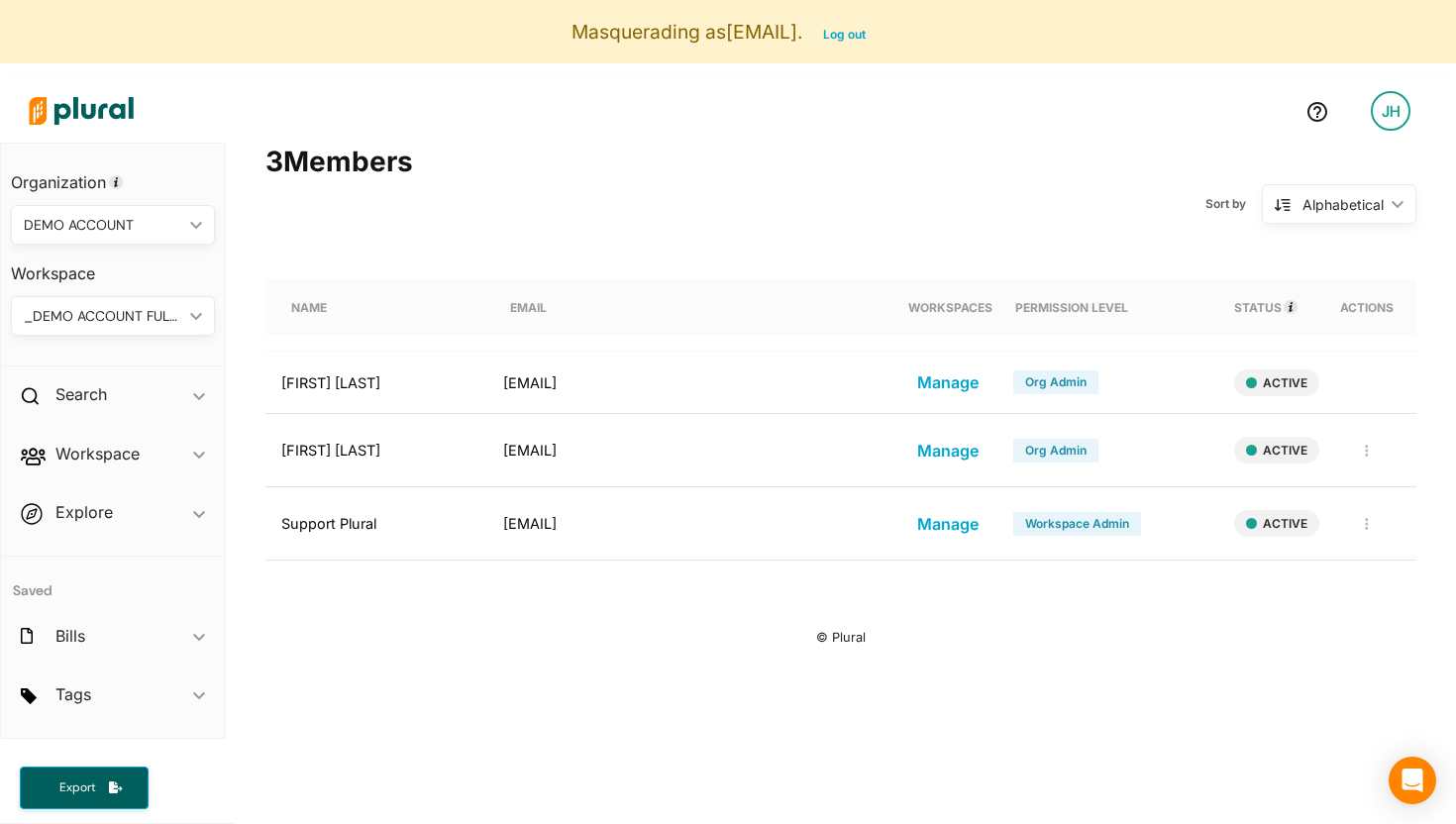 click on "_DEMO ACCOUNT FULL TEAM" at bounding box center [103, 316] 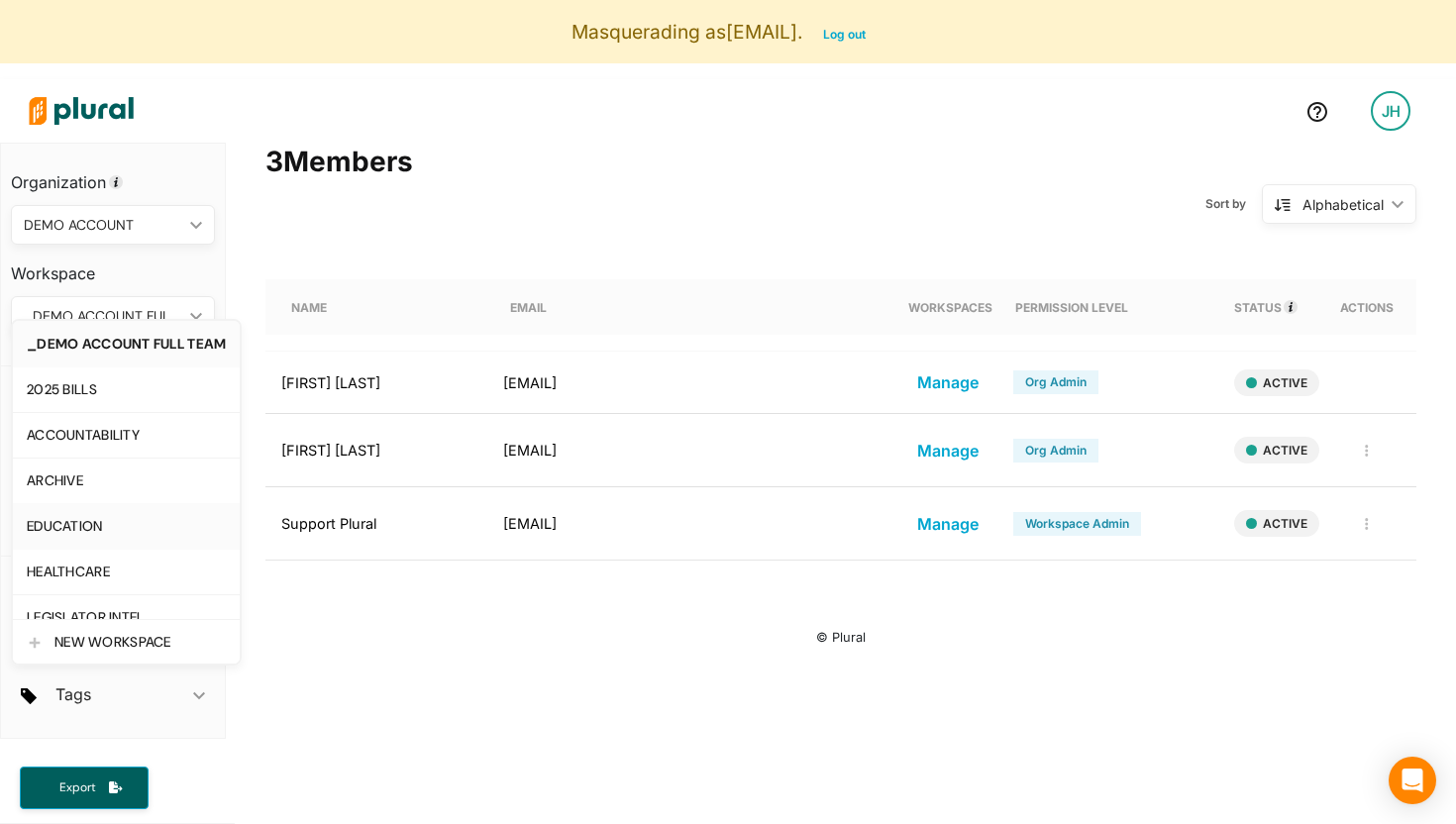 scroll, scrollTop: 21, scrollLeft: 0, axis: vertical 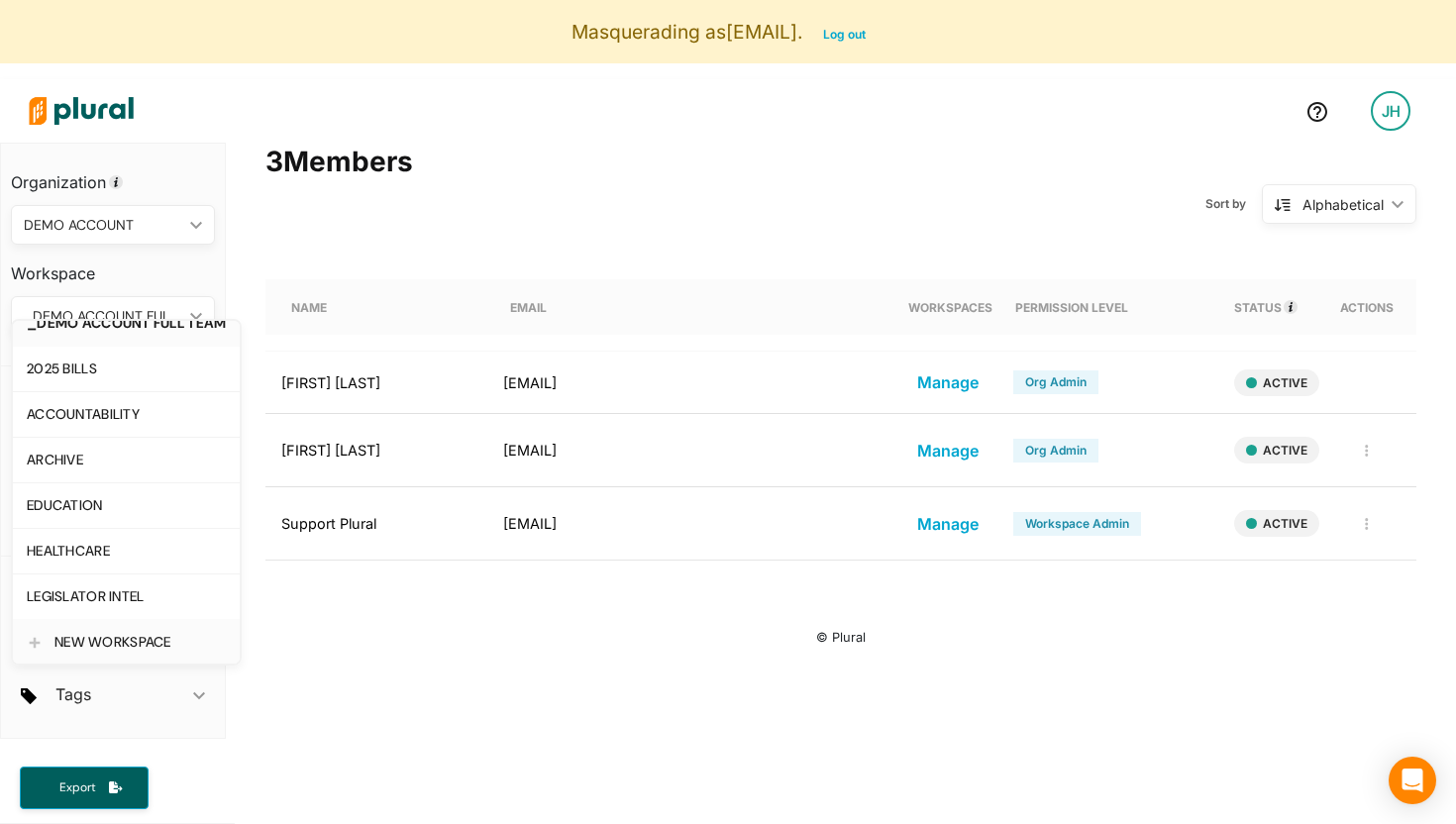click on "NEW WORKSPACE" at bounding box center (140, 642) 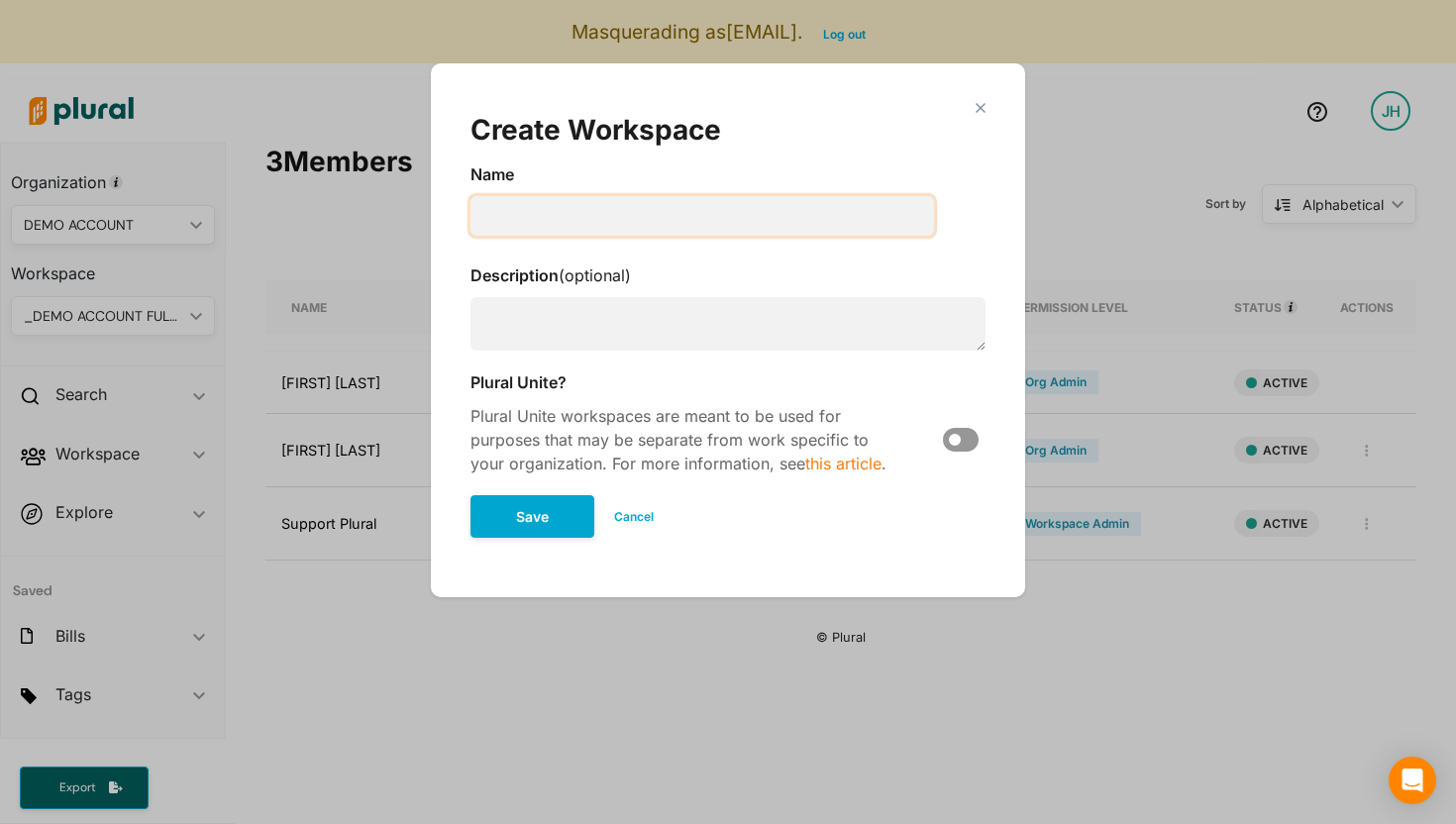 click at bounding box center [702, 216] 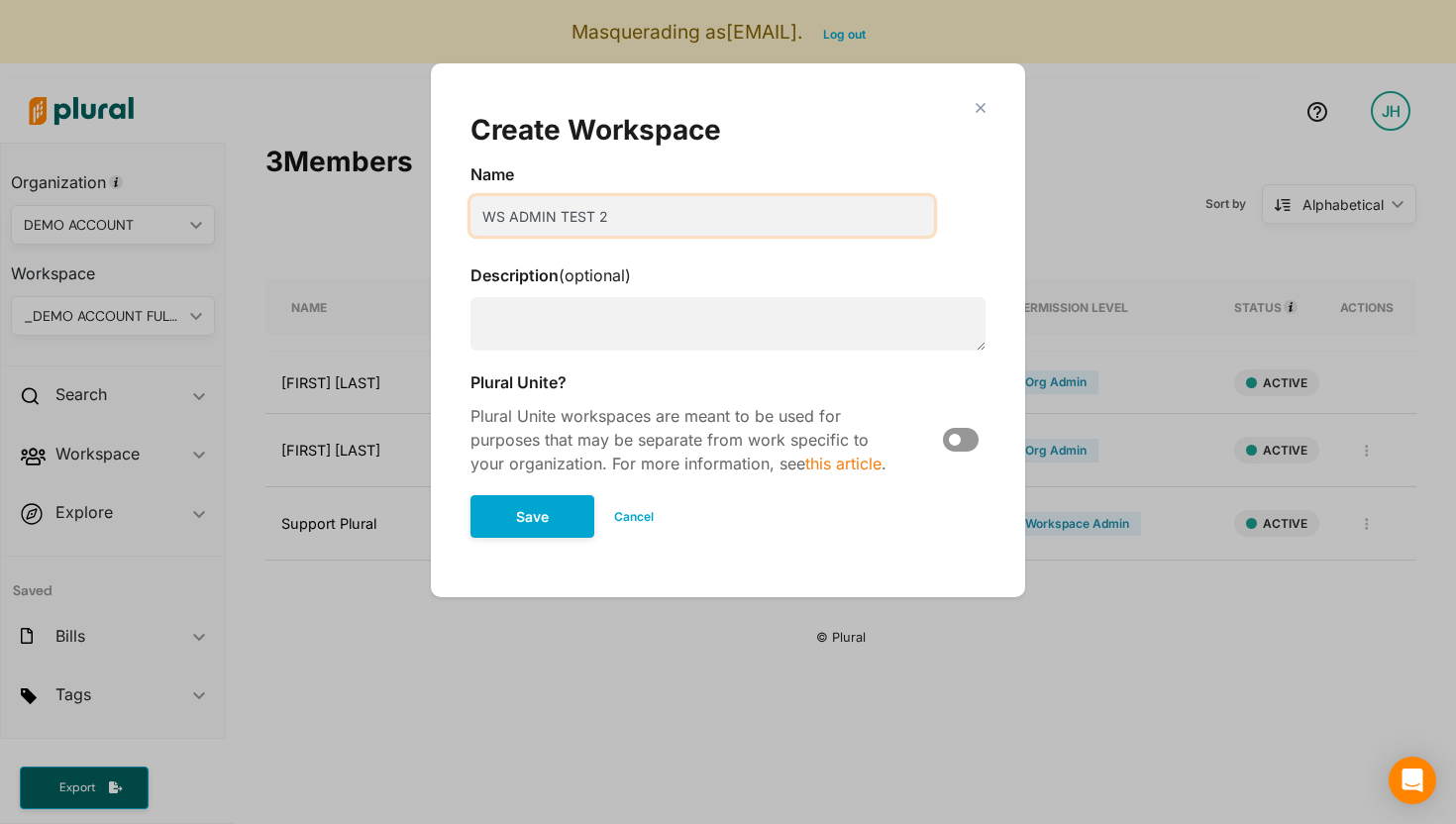 type on "WS ADMIN TEST 2" 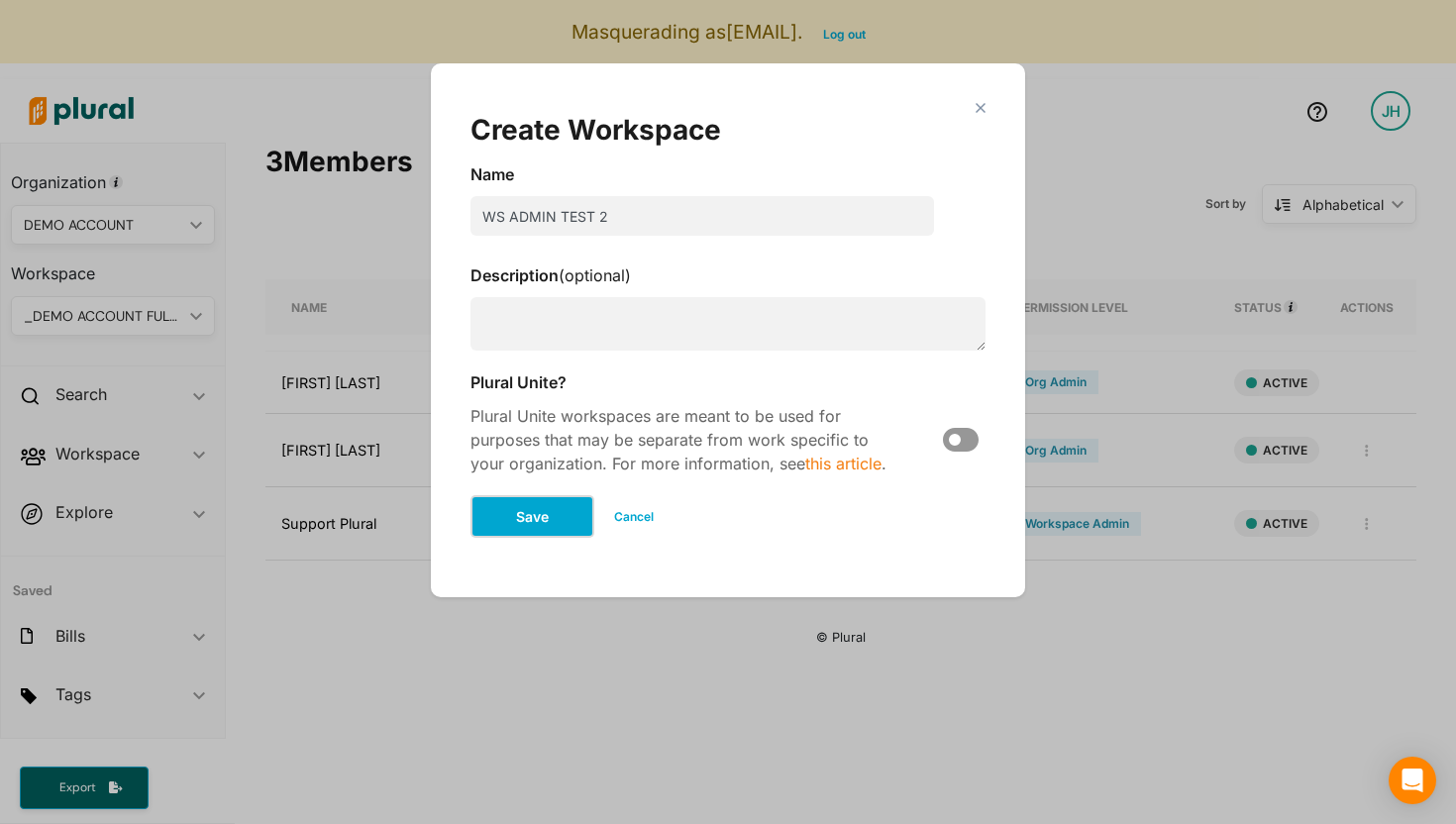 click on "Save" at bounding box center (532, 516) 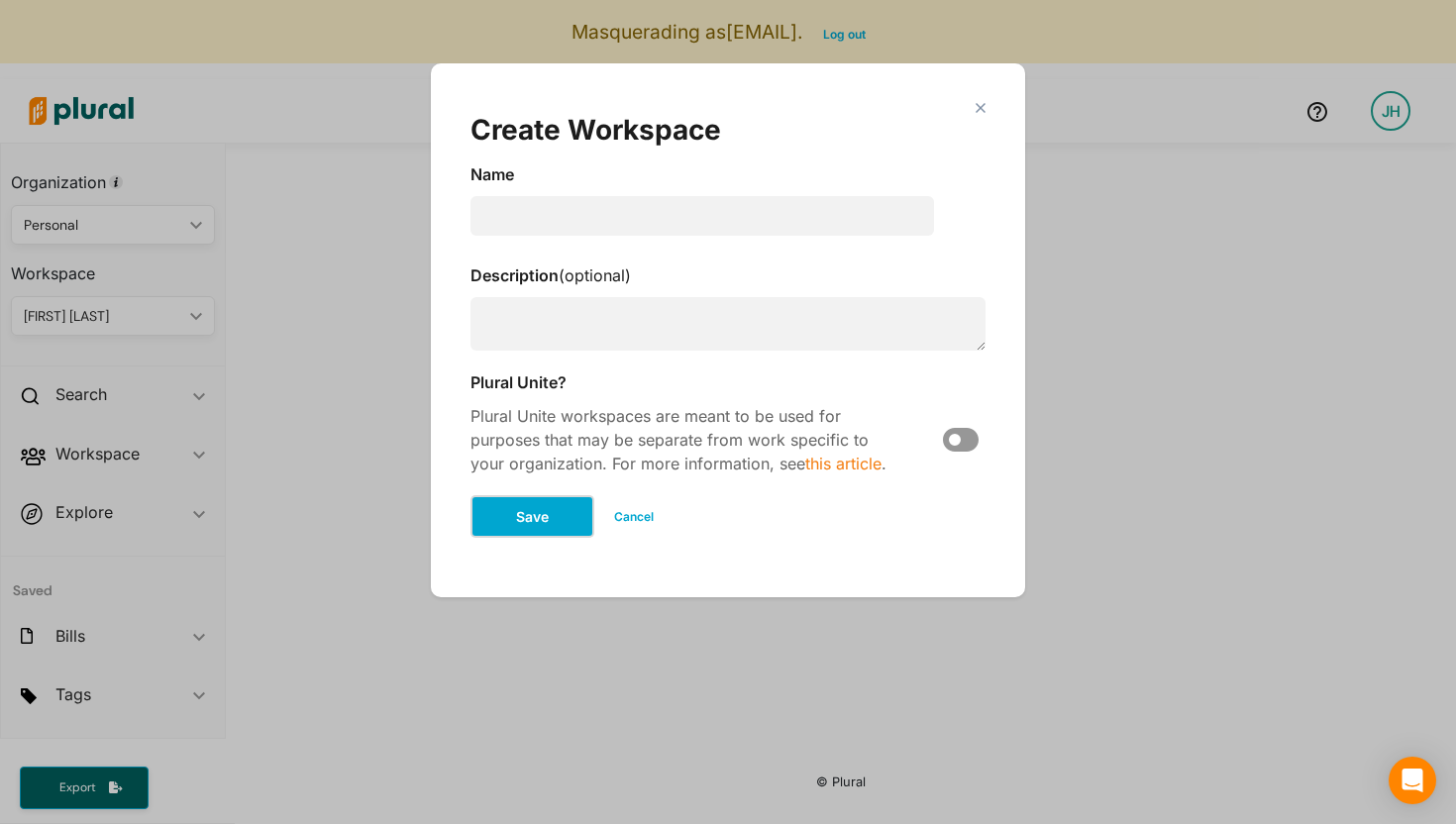 scroll, scrollTop: 0, scrollLeft: 0, axis: both 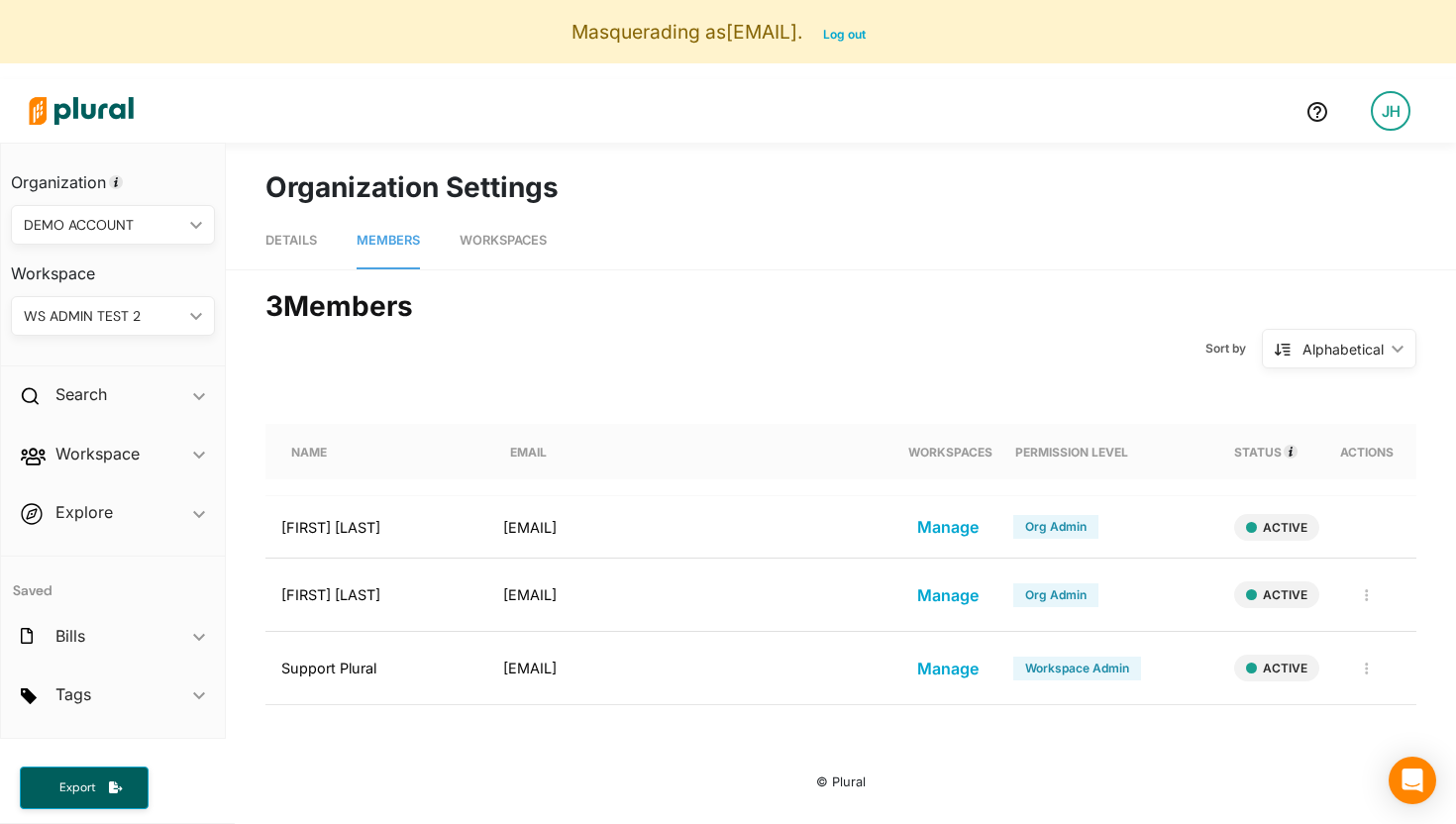 click on "Log out" at bounding box center (844, 35) 